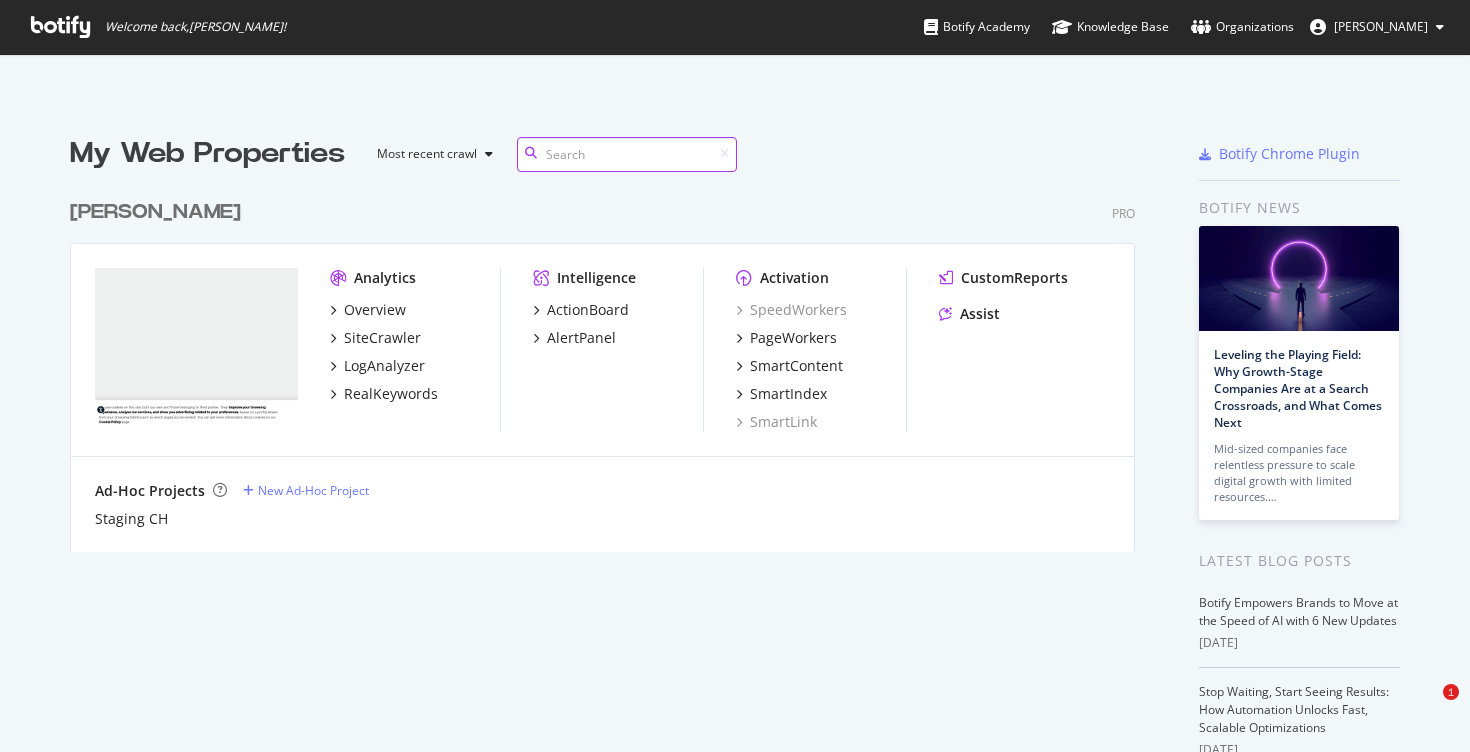 scroll, scrollTop: 0, scrollLeft: 0, axis: both 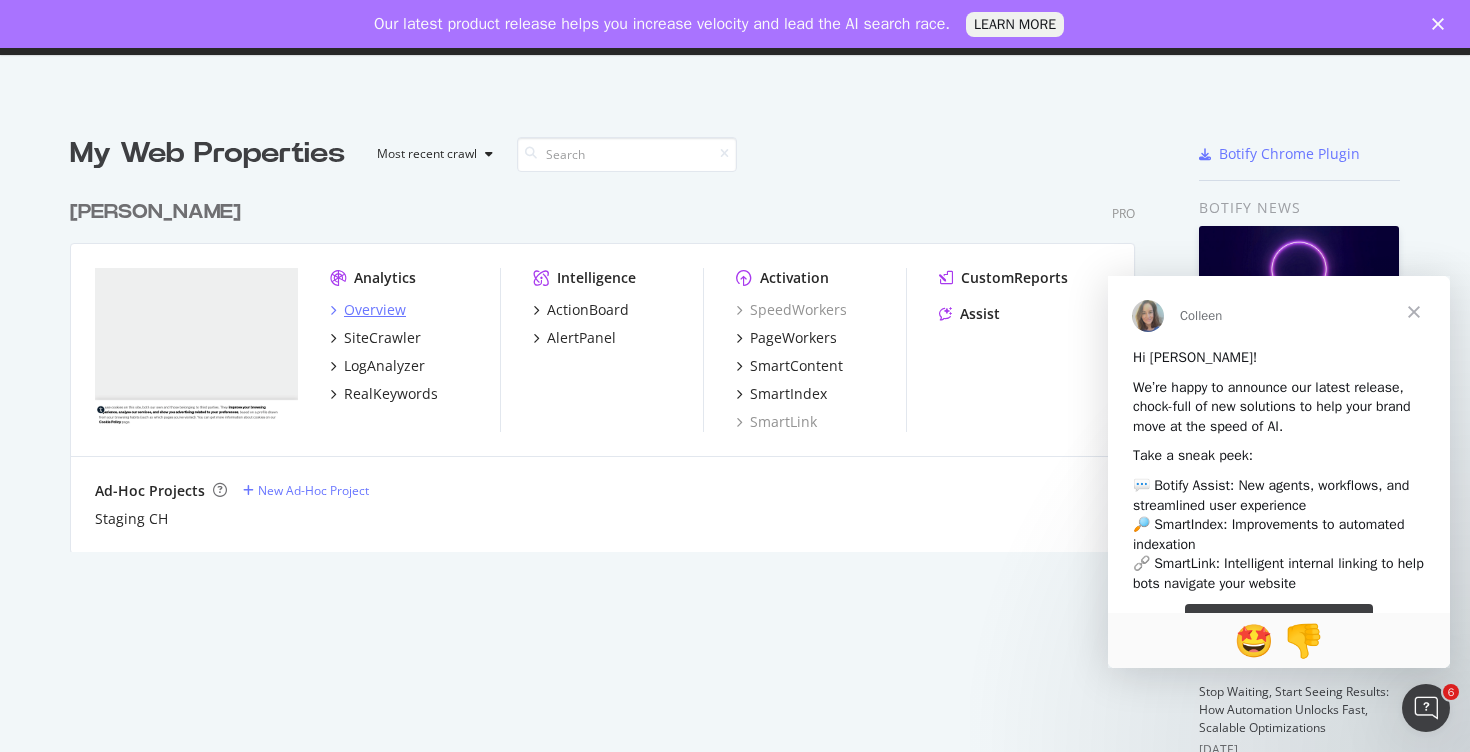 click on "Overview" at bounding box center (375, 310) 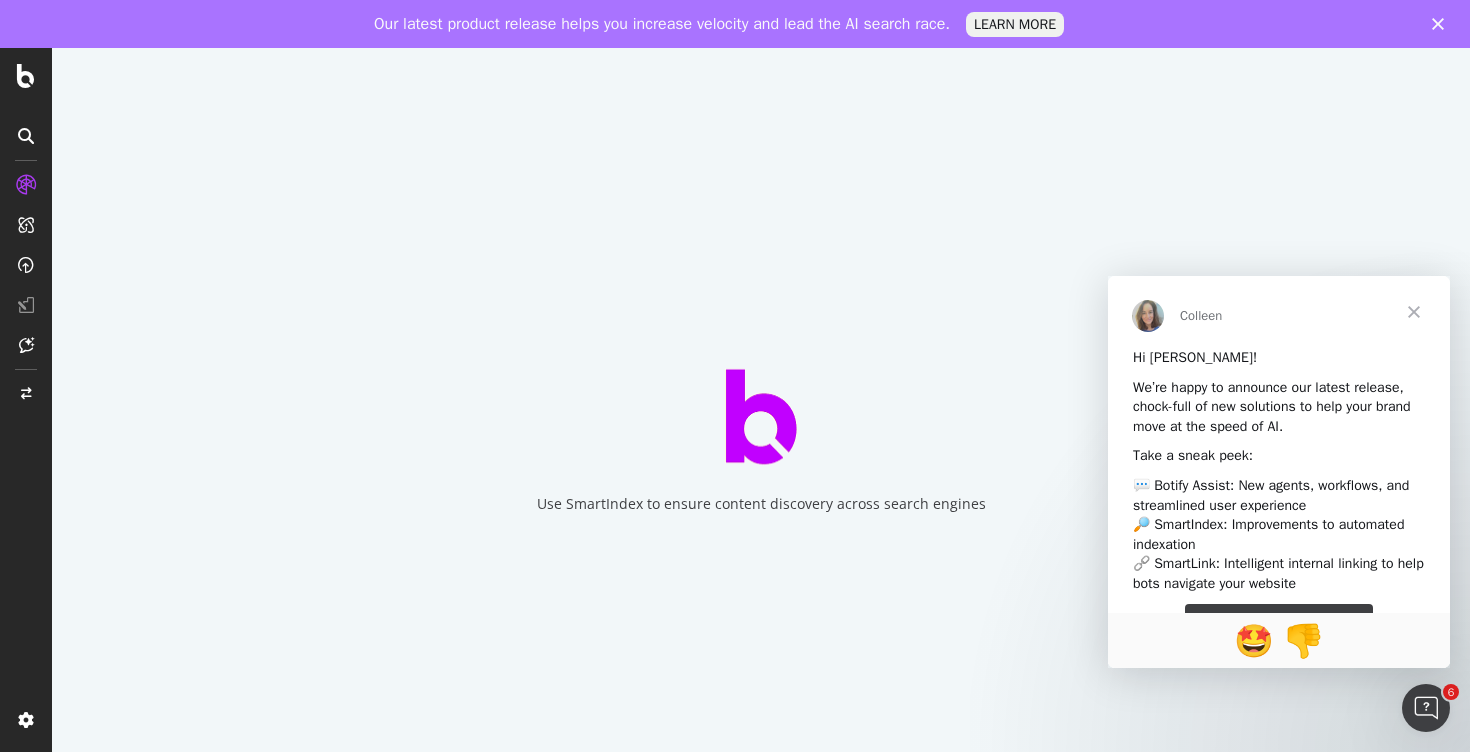 click at bounding box center [1414, 312] 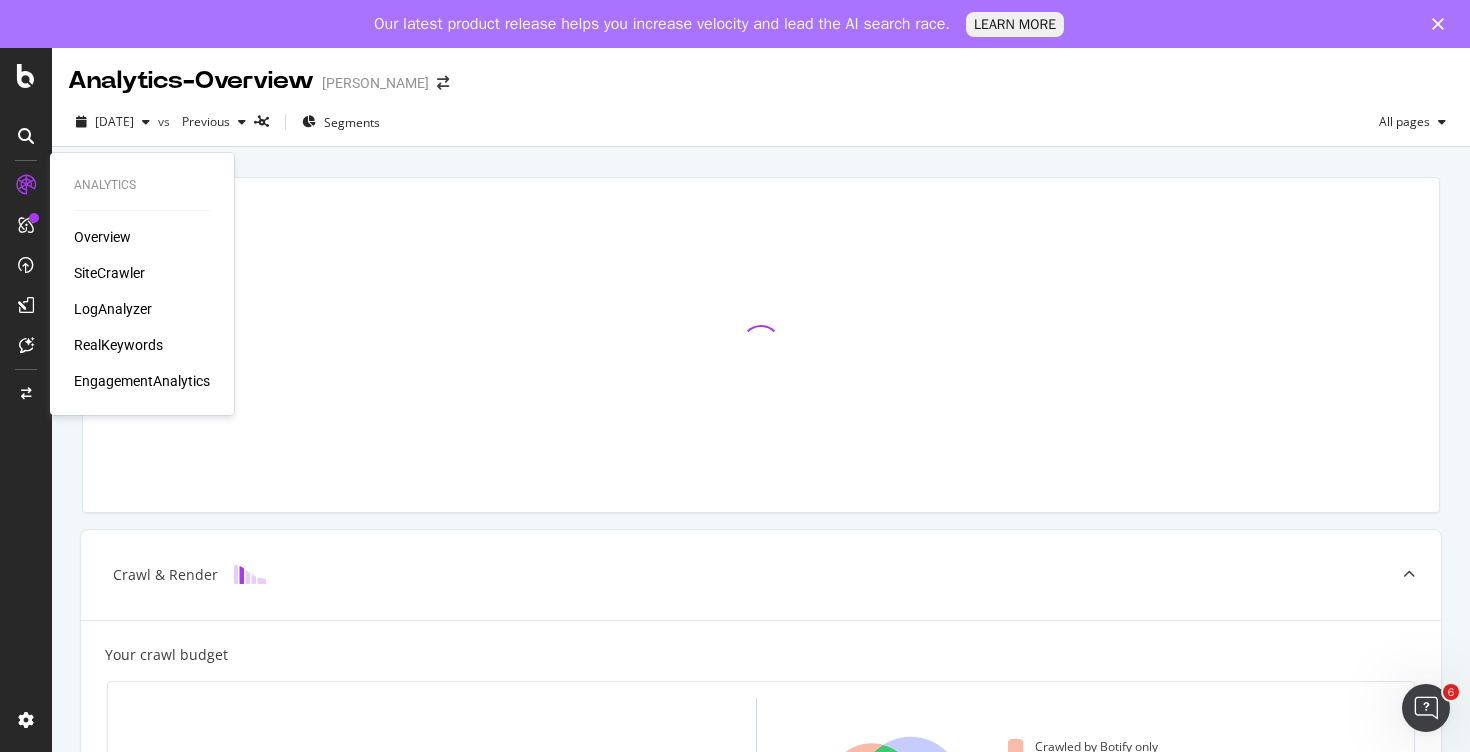 click on "RealKeywords" at bounding box center (118, 345) 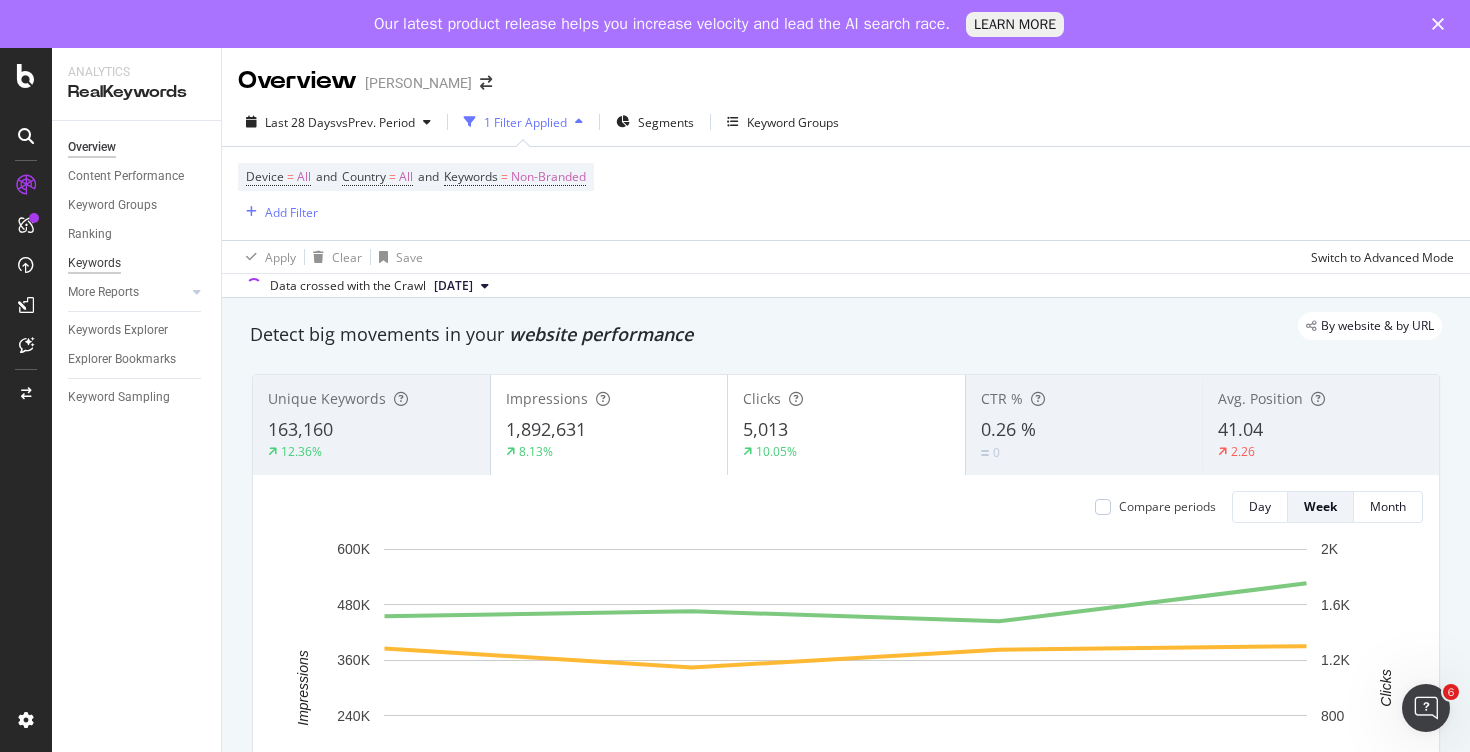 click on "Keywords" at bounding box center (94, 263) 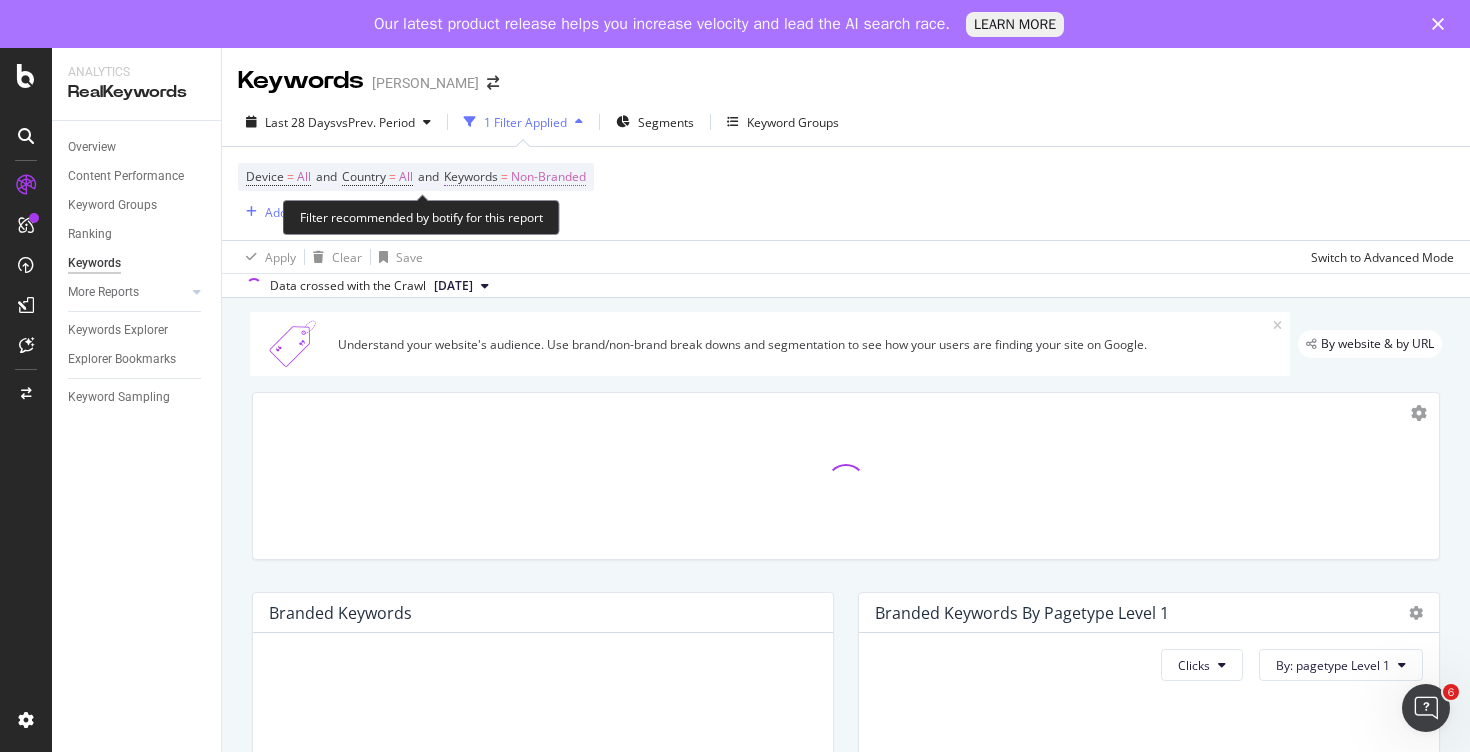 click on "Non-Branded" at bounding box center [548, 177] 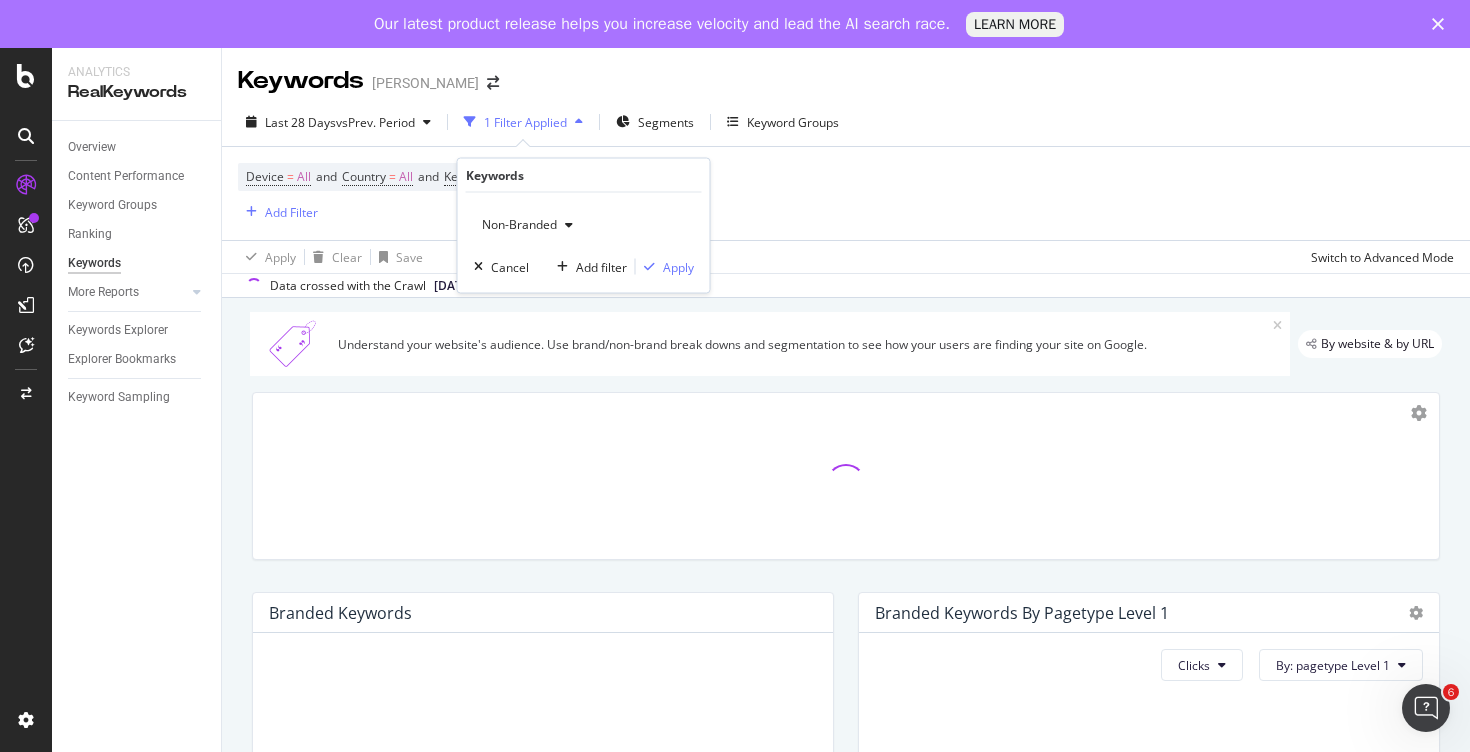 click on "1 Filter Applied" at bounding box center (525, 122) 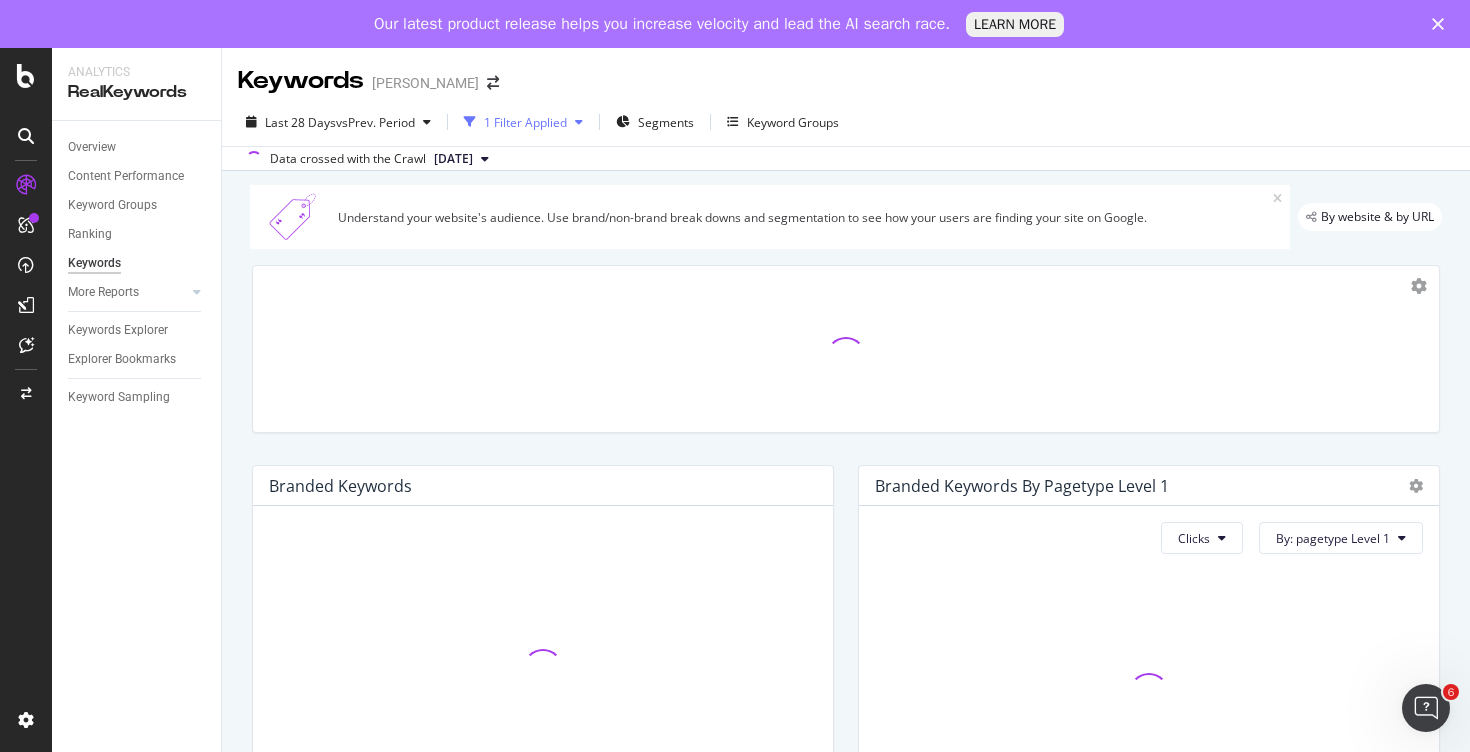 click on "1 Filter Applied" at bounding box center [525, 122] 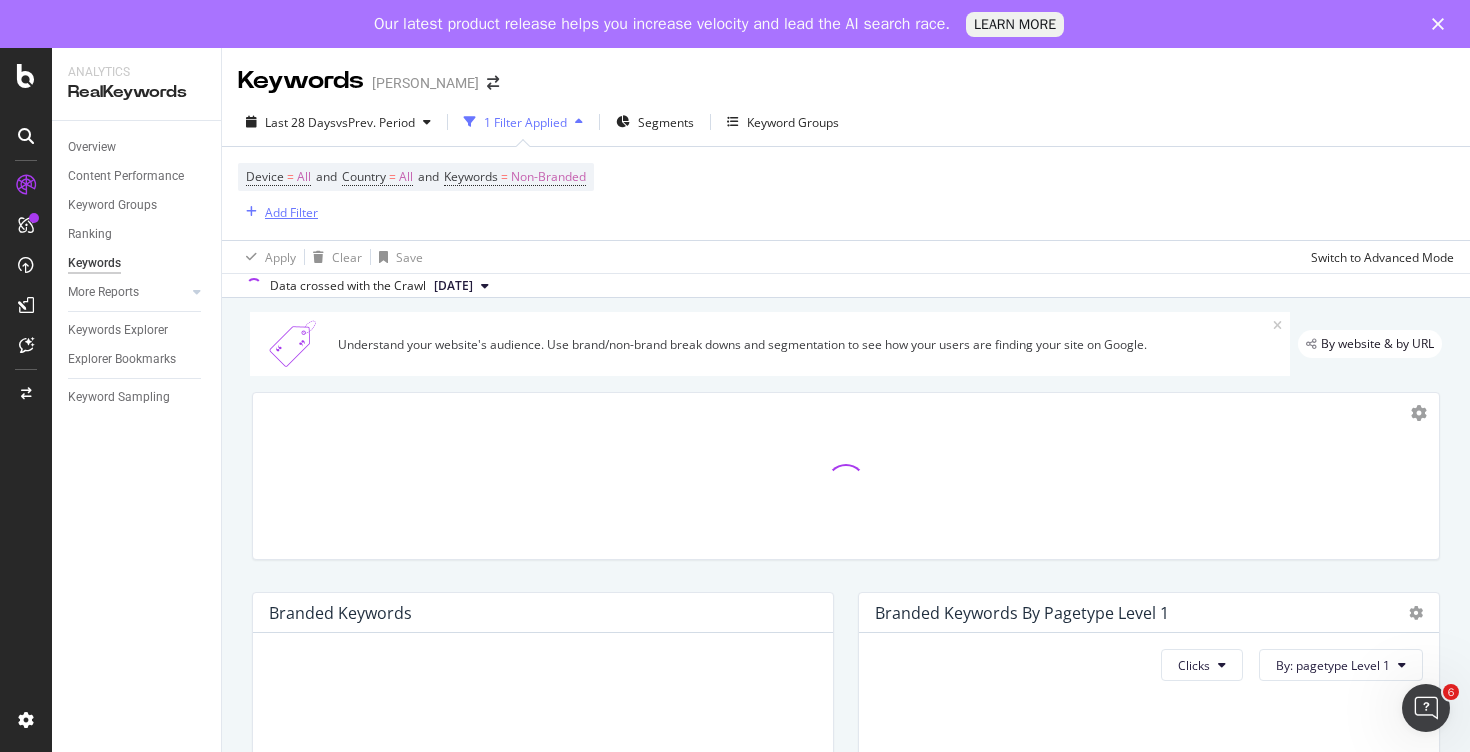 click on "Add Filter" at bounding box center (291, 212) 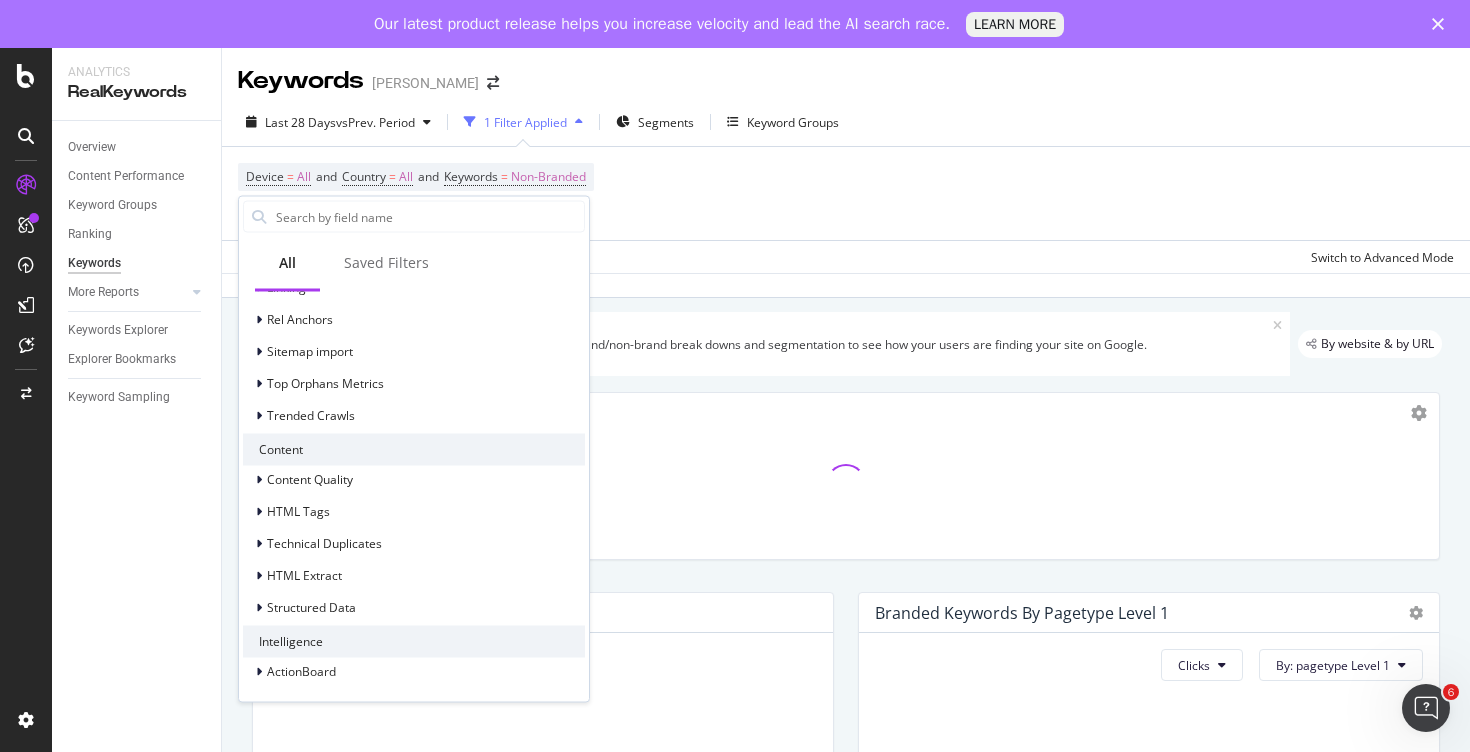 scroll, scrollTop: 0, scrollLeft: 0, axis: both 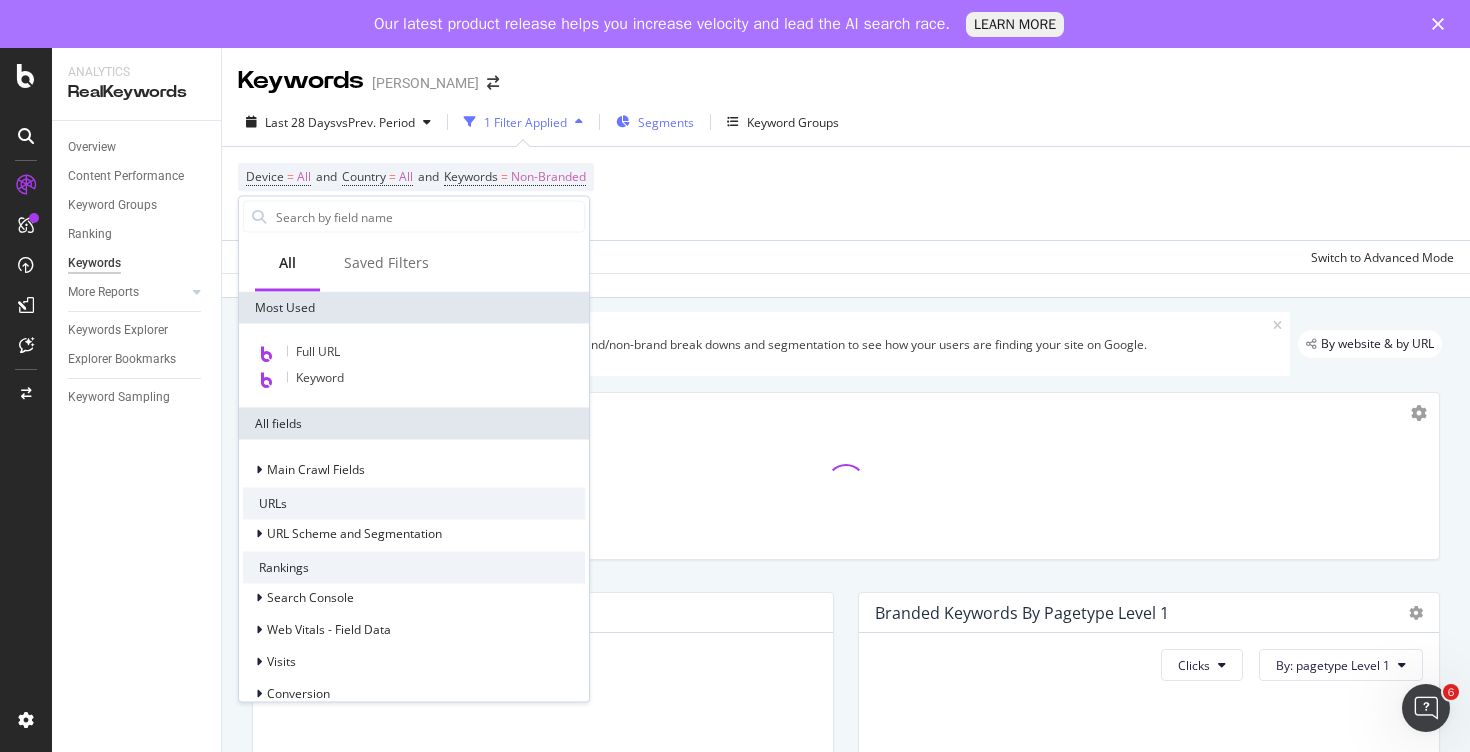 click on "Segments" at bounding box center [666, 122] 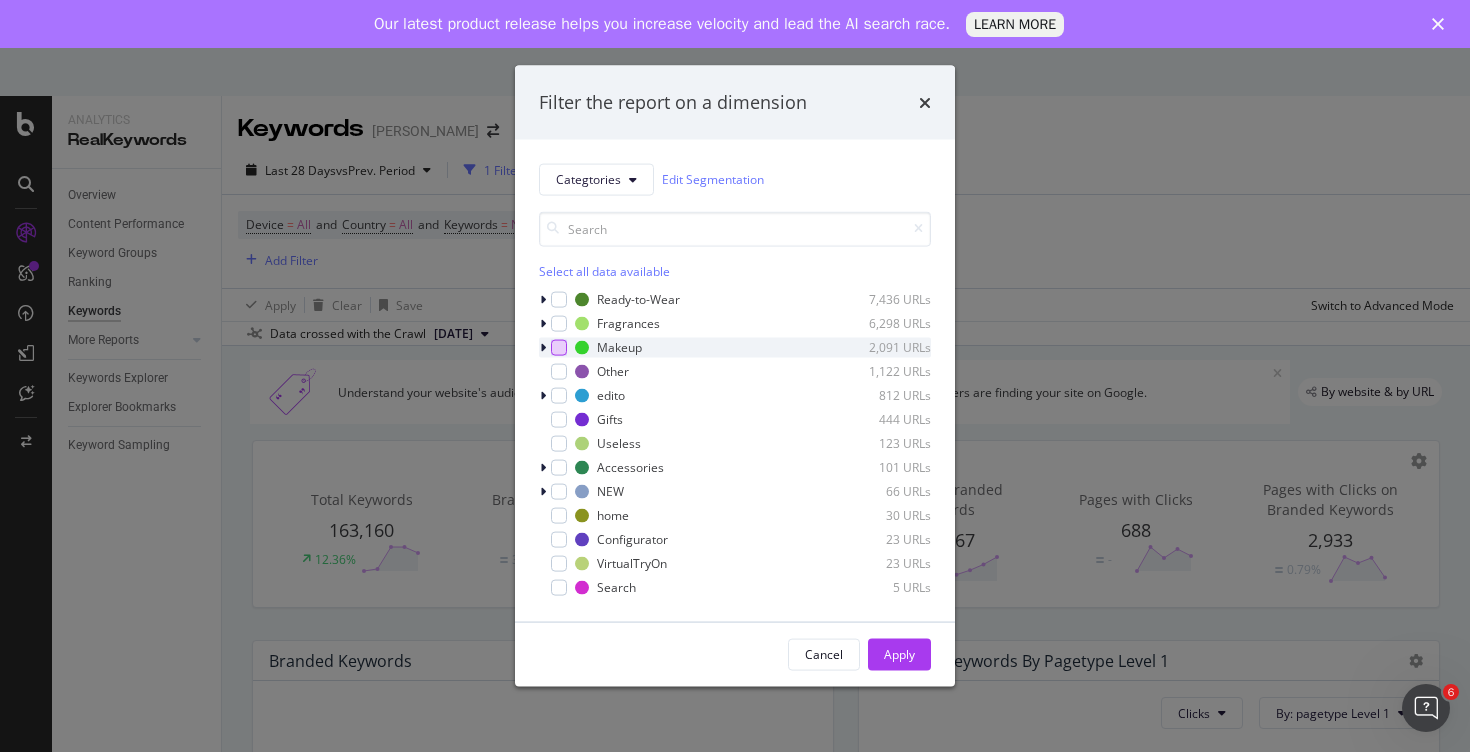 click at bounding box center [559, 347] 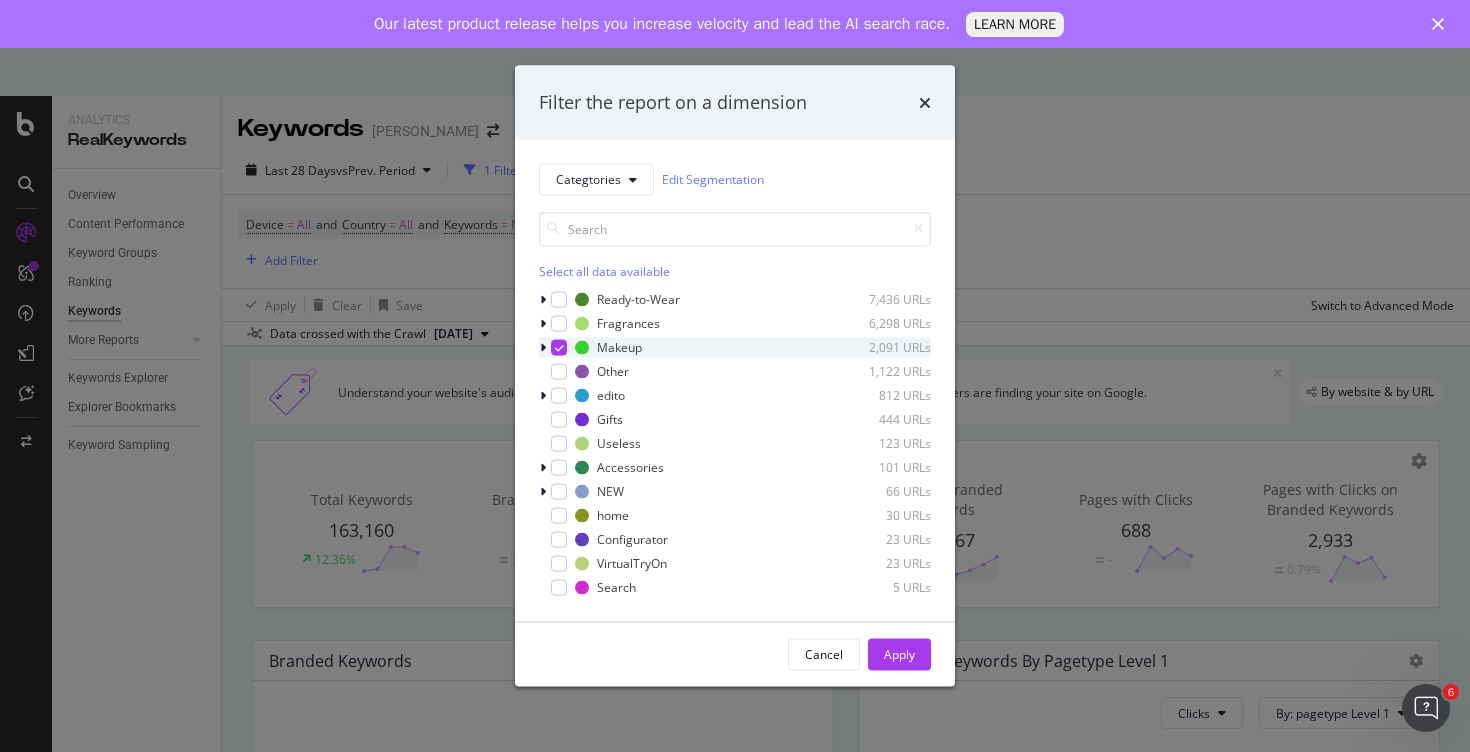 click at bounding box center [543, 347] 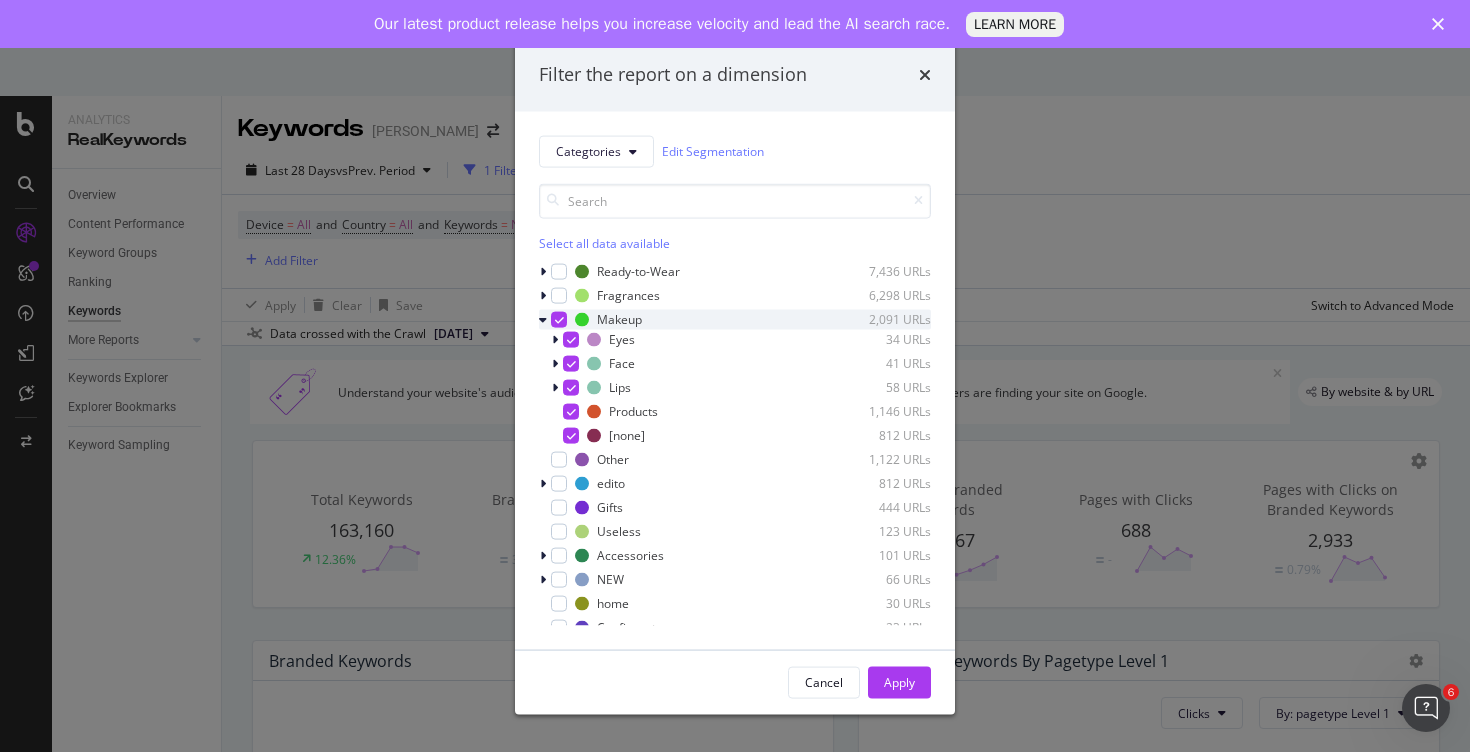 click at bounding box center (543, 319) 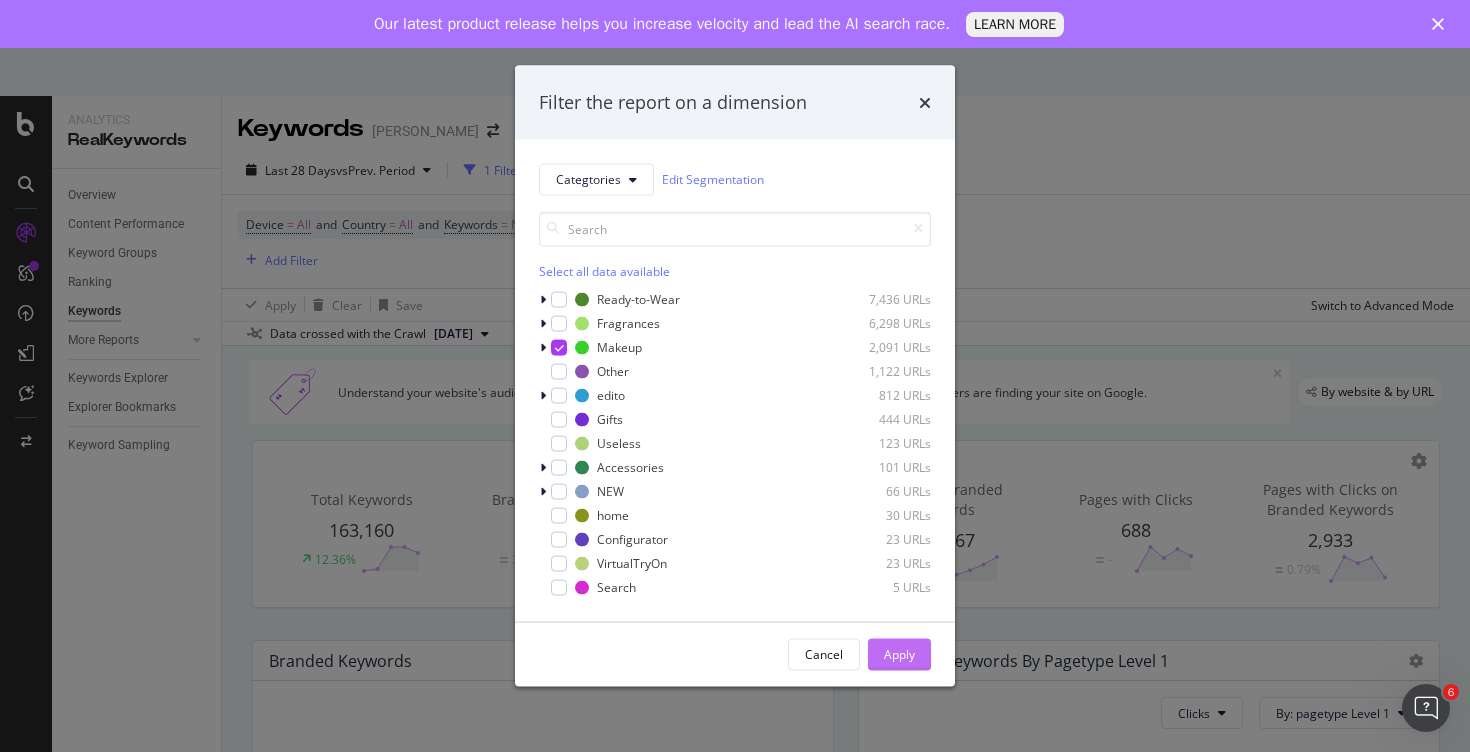 click on "Apply" at bounding box center [899, 654] 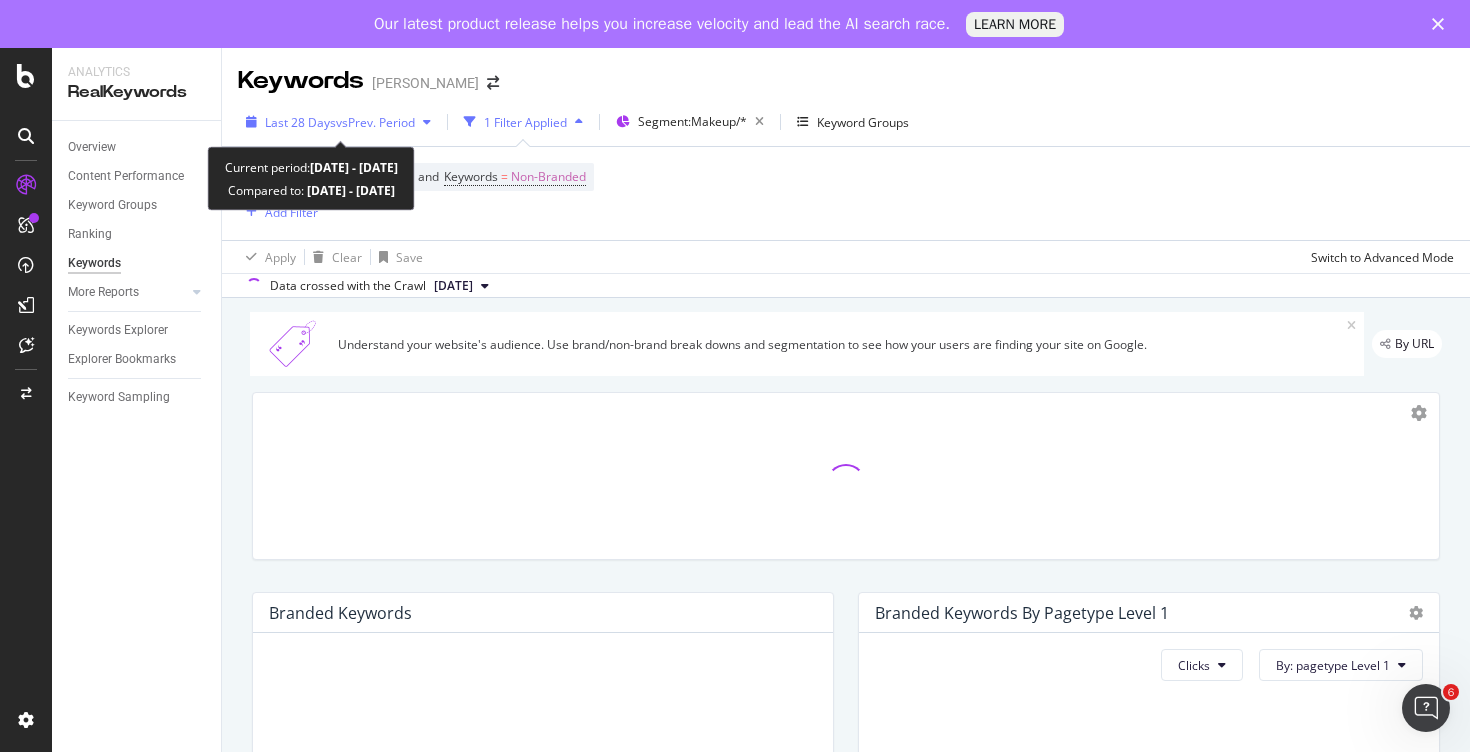 click on "vs  Prev. Period" at bounding box center (375, 122) 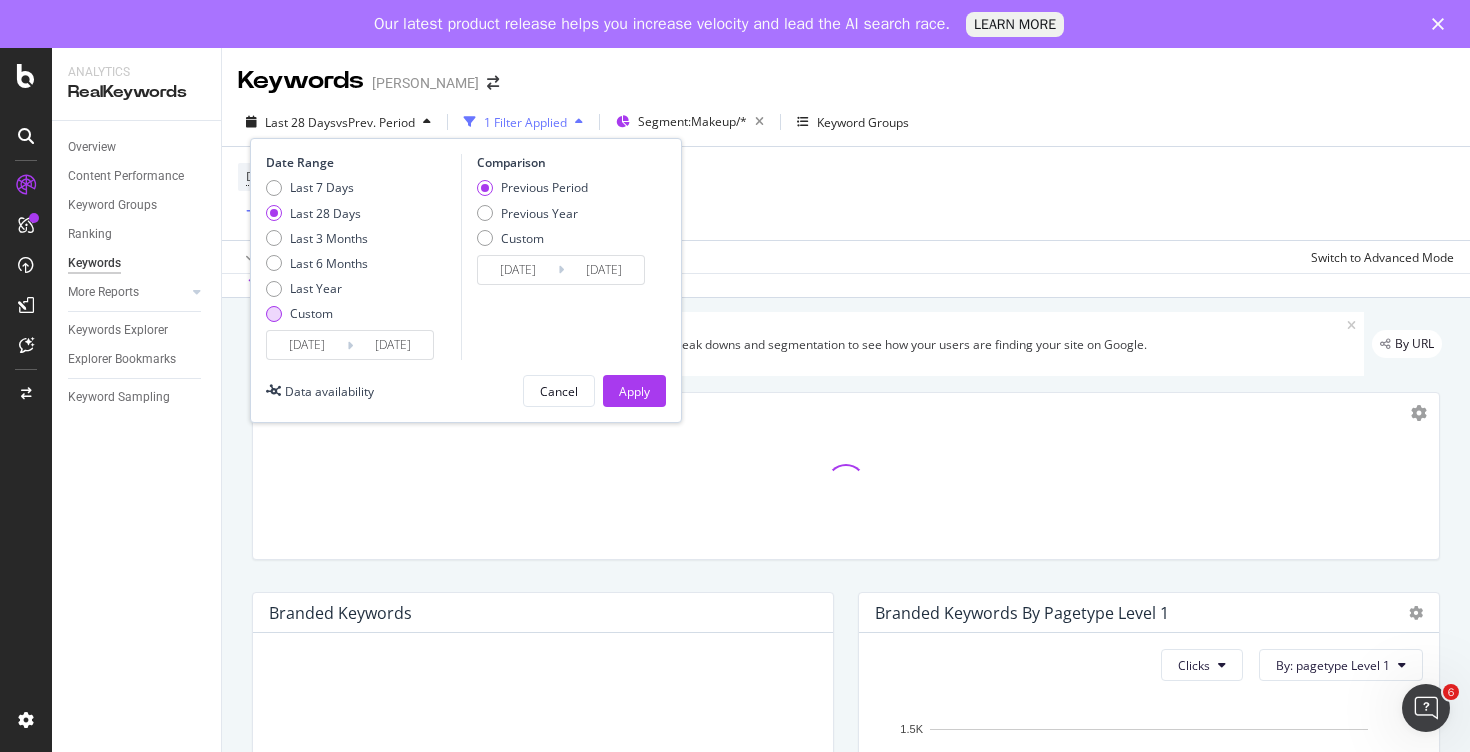 click at bounding box center (274, 314) 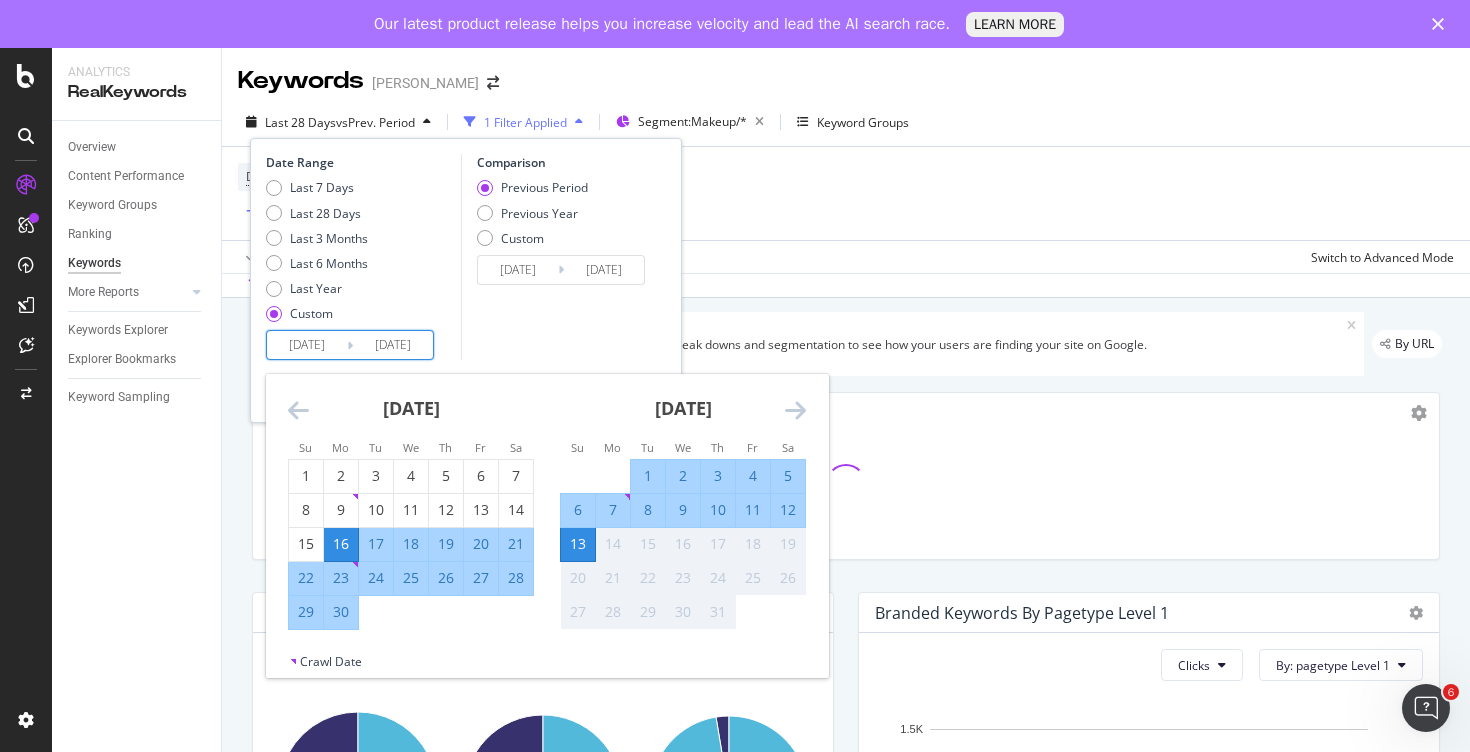 click on "[DATE]" at bounding box center [307, 345] 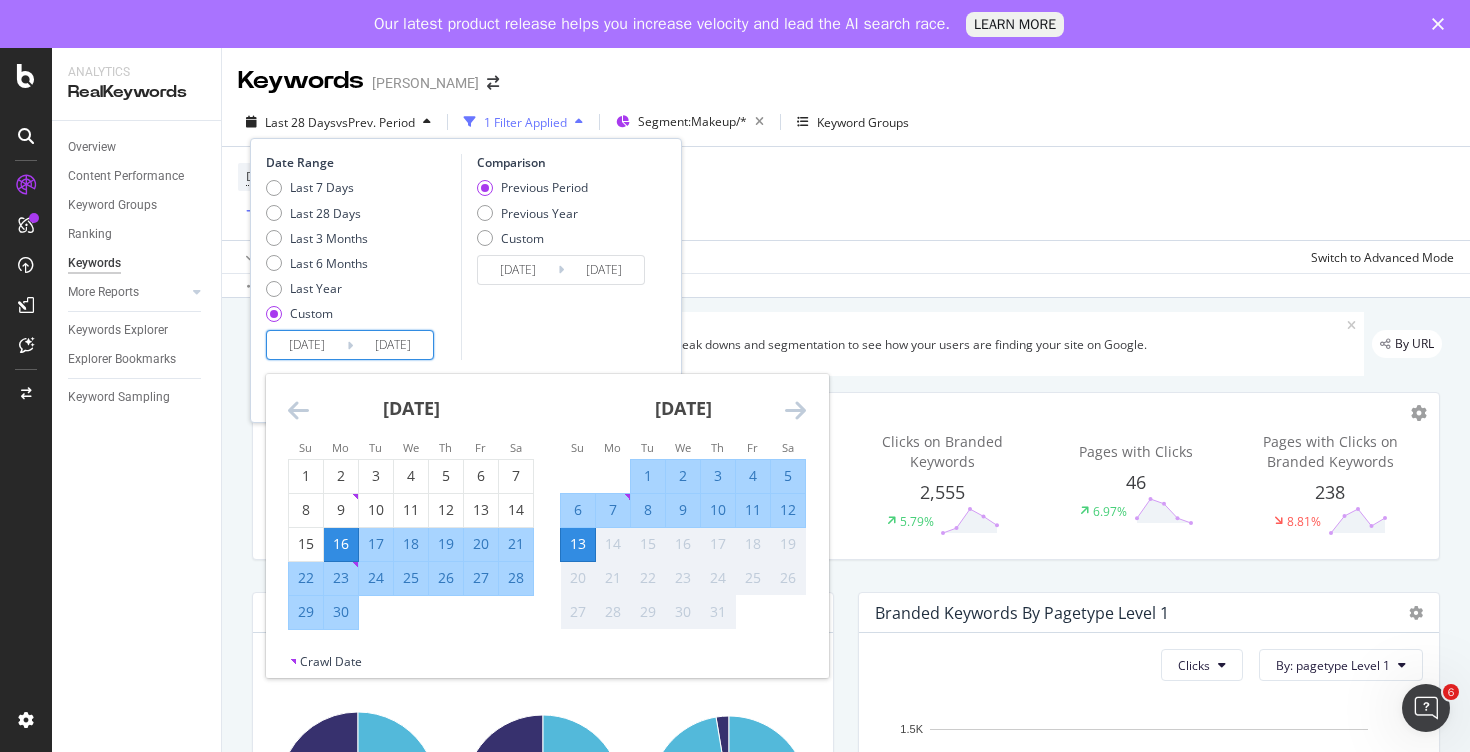 click on "1" at bounding box center [648, 476] 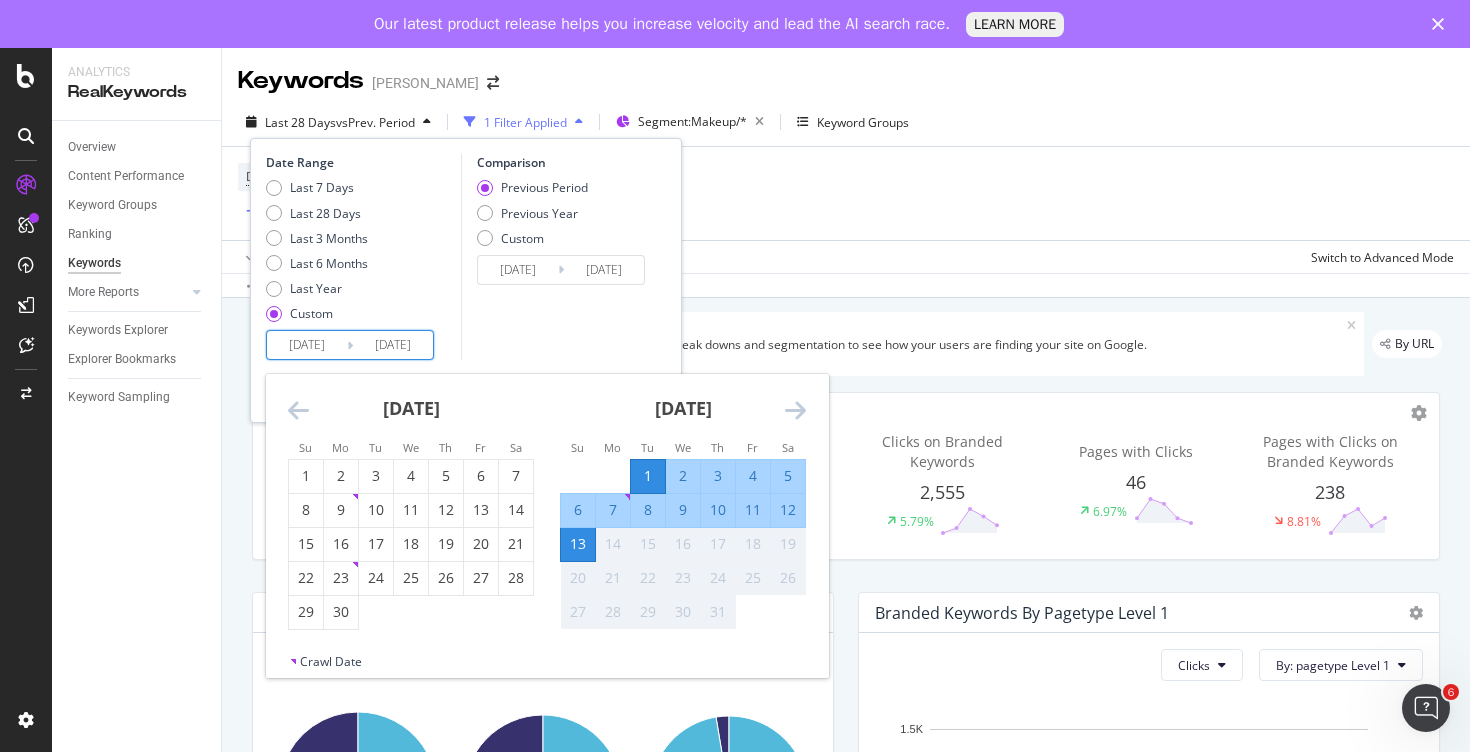 click on "Comparison Previous Period Previous Year Custom [DATE] Navigate forward to interact with the calendar and select a date. Press the question mark key to get the keyboard shortcuts for changing dates. [DATE] Navigate backward to interact with the calendar and select a date. Press the question mark key to get the keyboard shortcuts for changing dates." at bounding box center [556, 257] 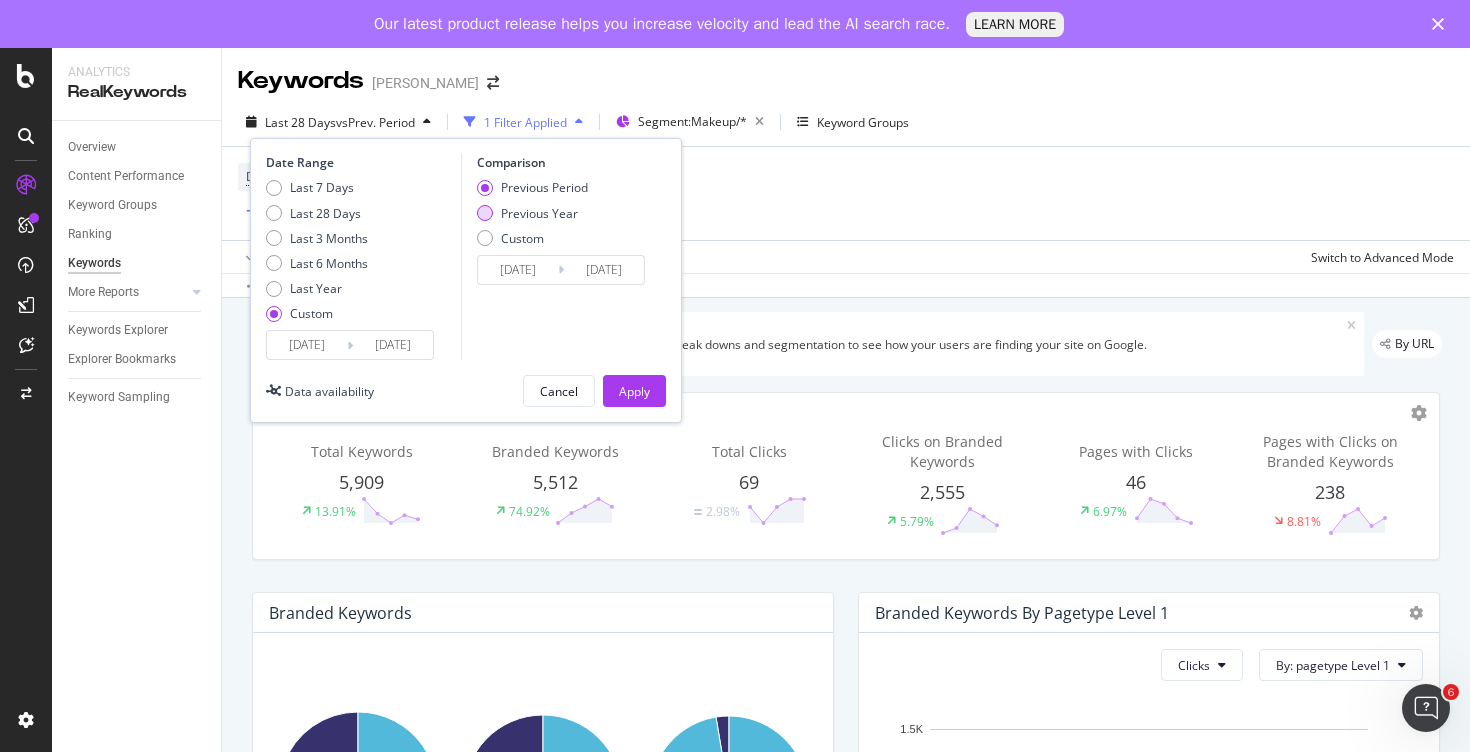 click at bounding box center (485, 213) 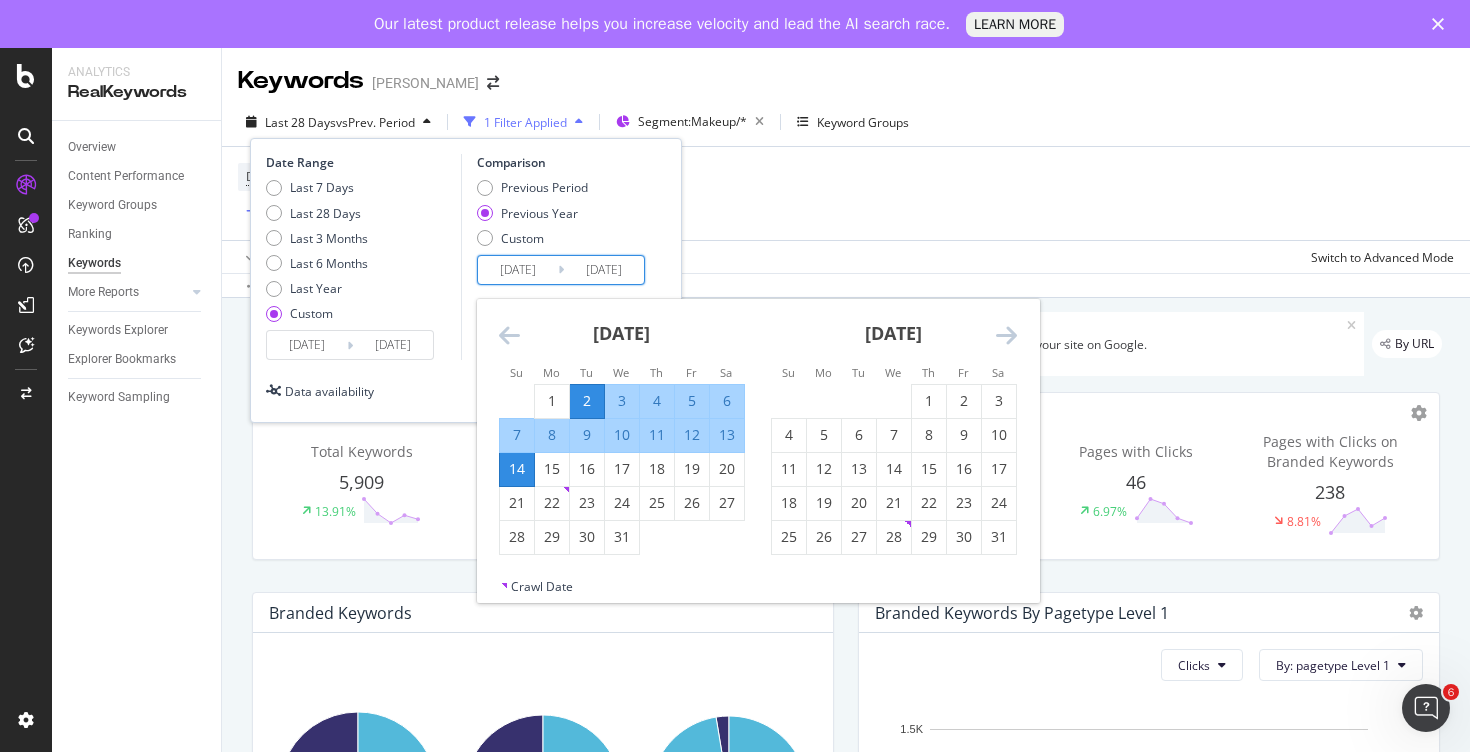 click on "[DATE]" at bounding box center (518, 270) 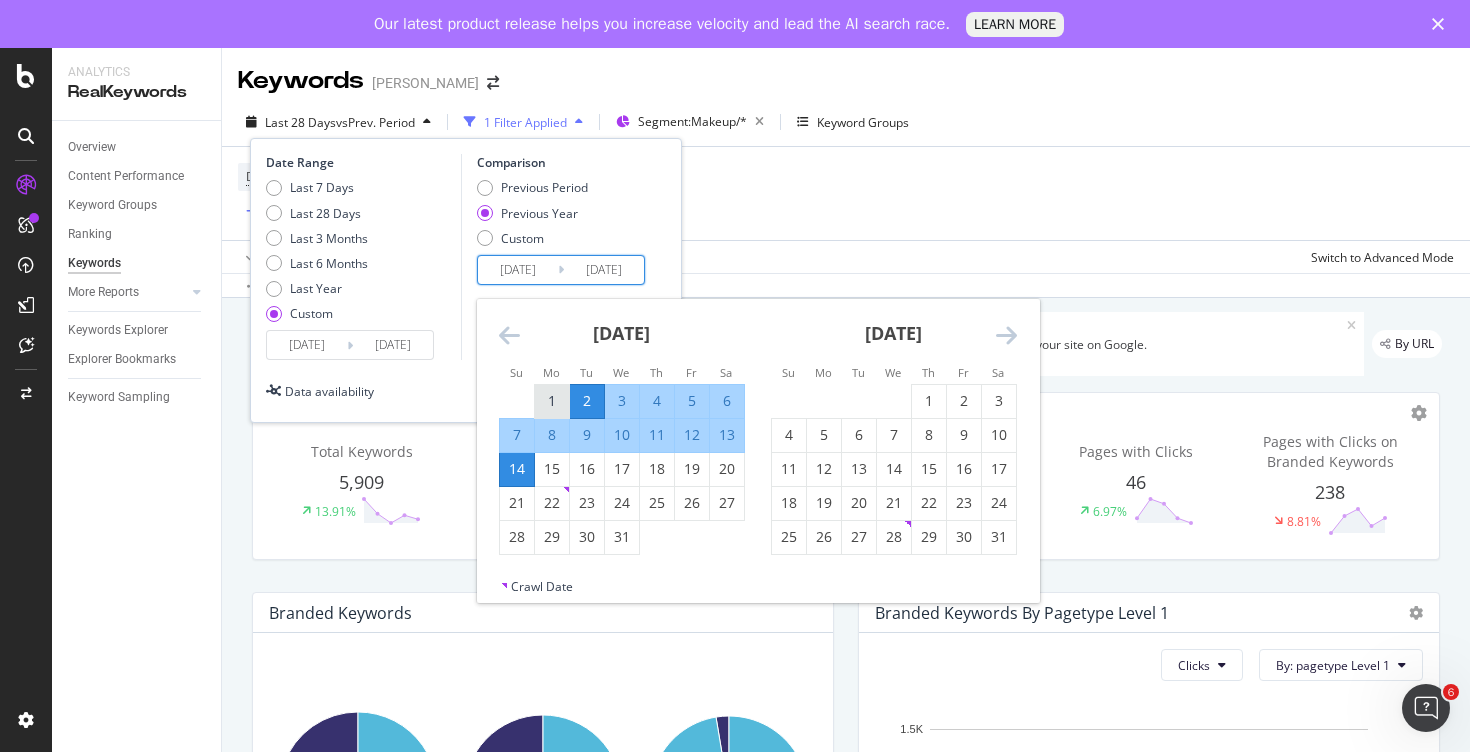 click on "1" at bounding box center [552, 401] 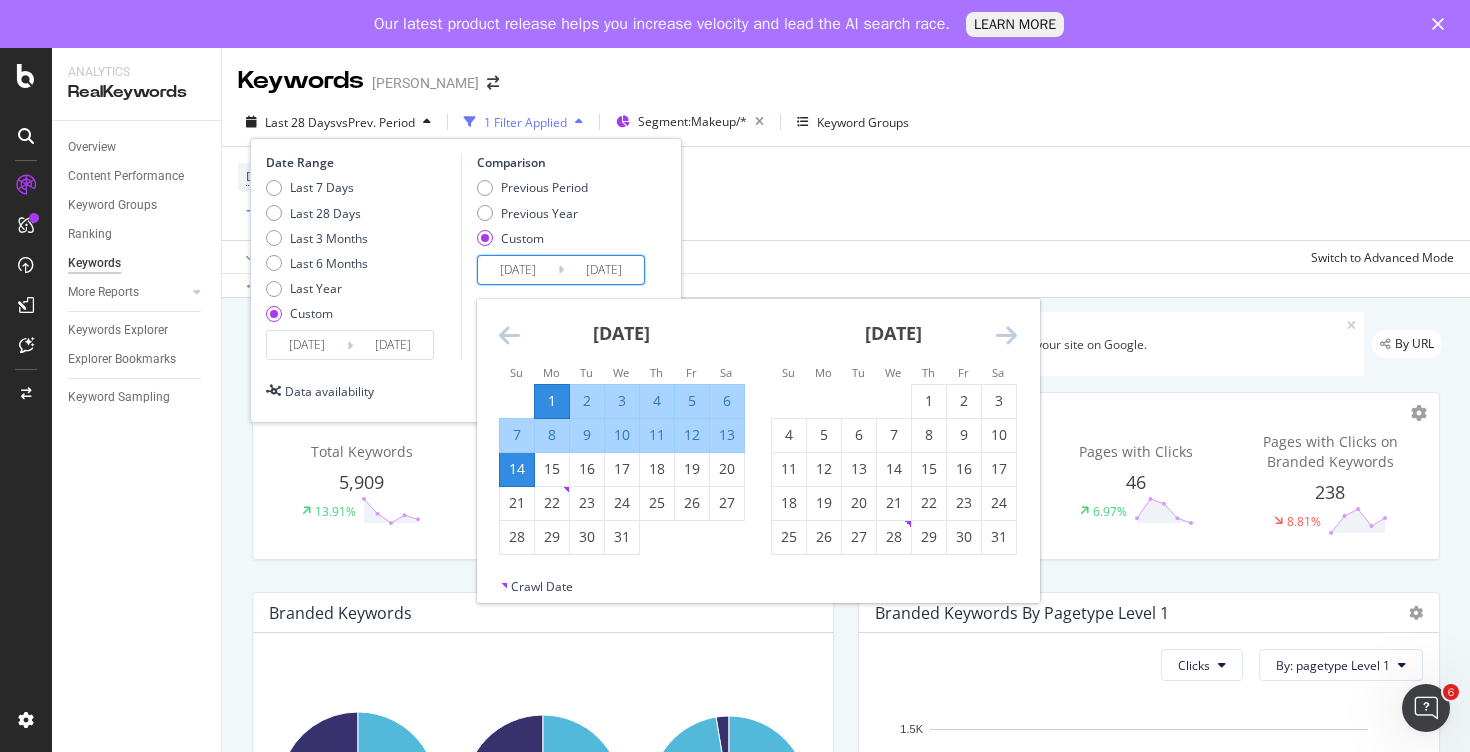 click on "13" at bounding box center [727, 435] 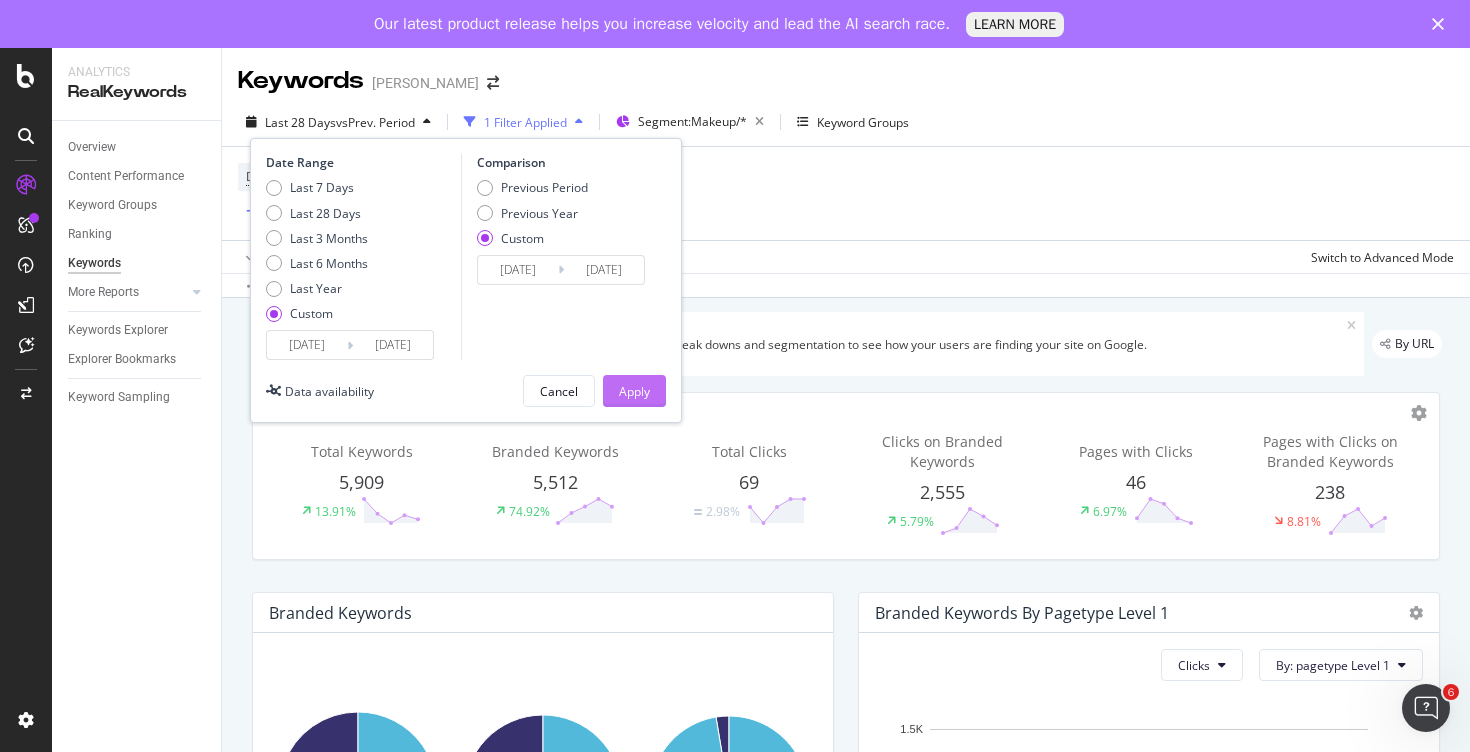 click on "Apply" at bounding box center (634, 391) 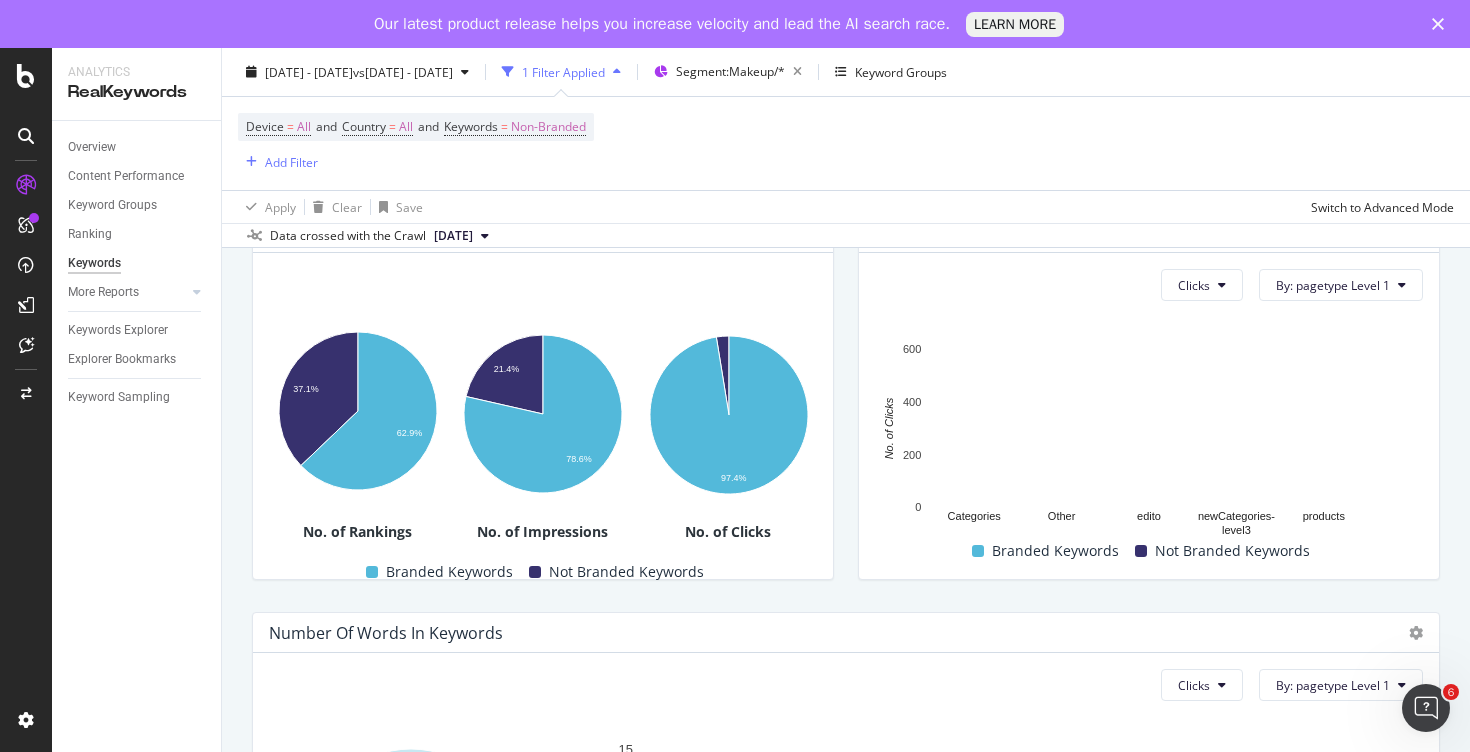 scroll, scrollTop: 0, scrollLeft: 0, axis: both 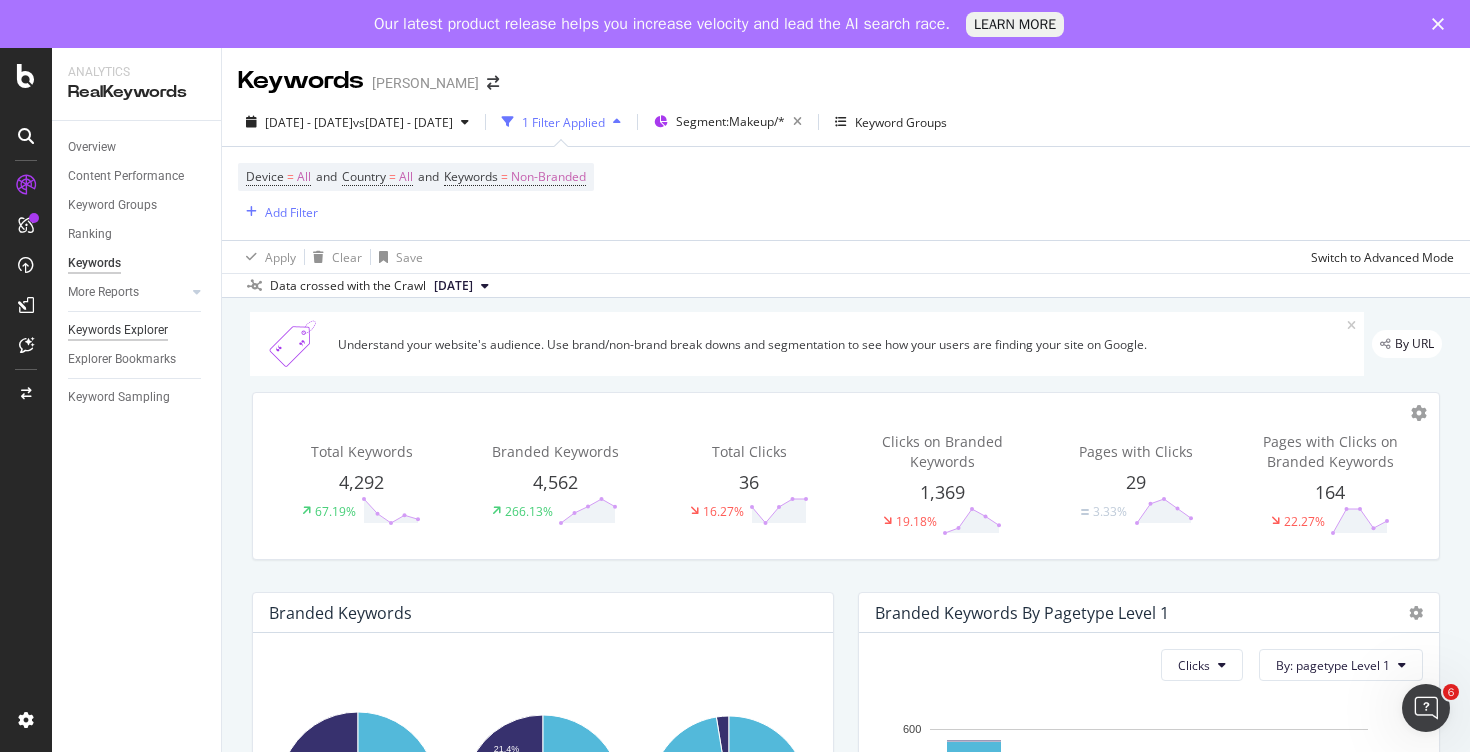 click on "Keywords Explorer" at bounding box center [118, 330] 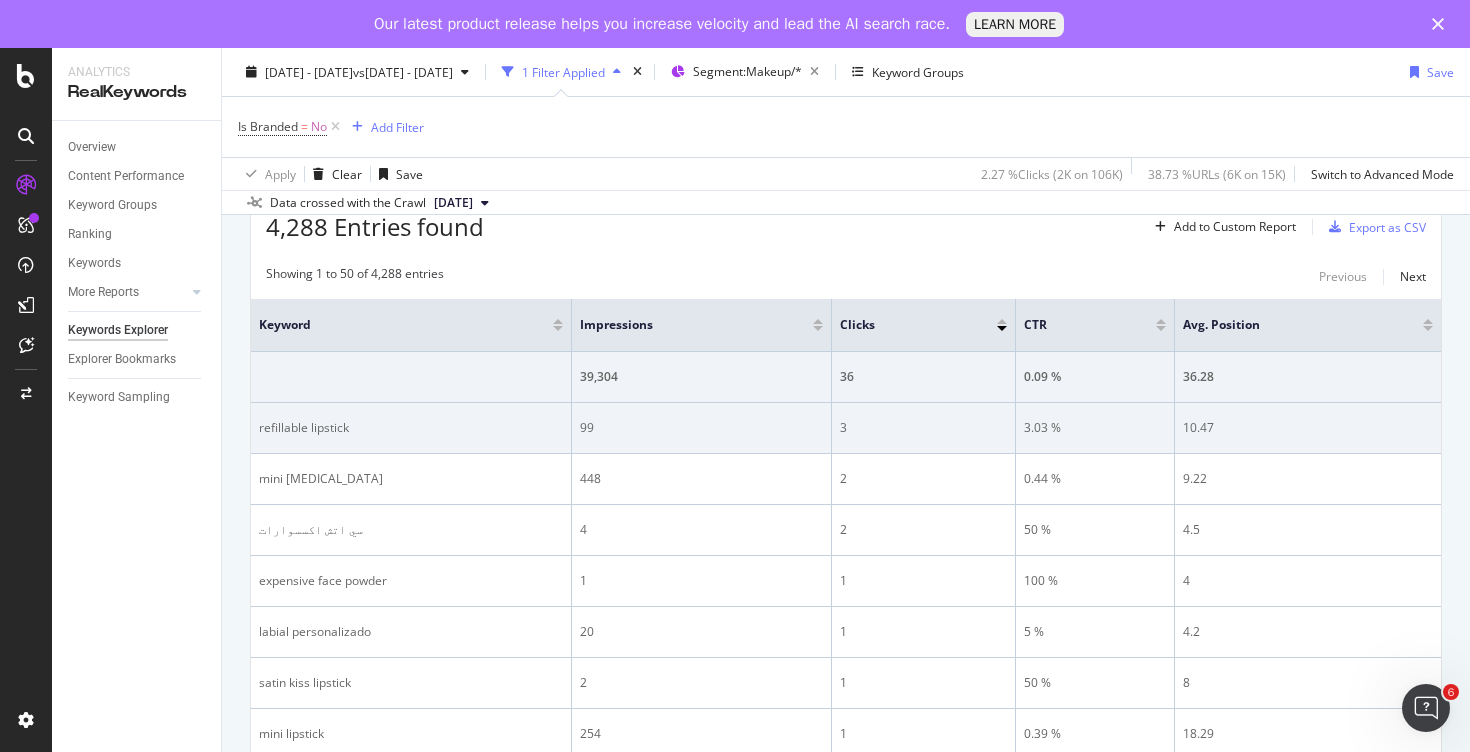 scroll, scrollTop: 0, scrollLeft: 0, axis: both 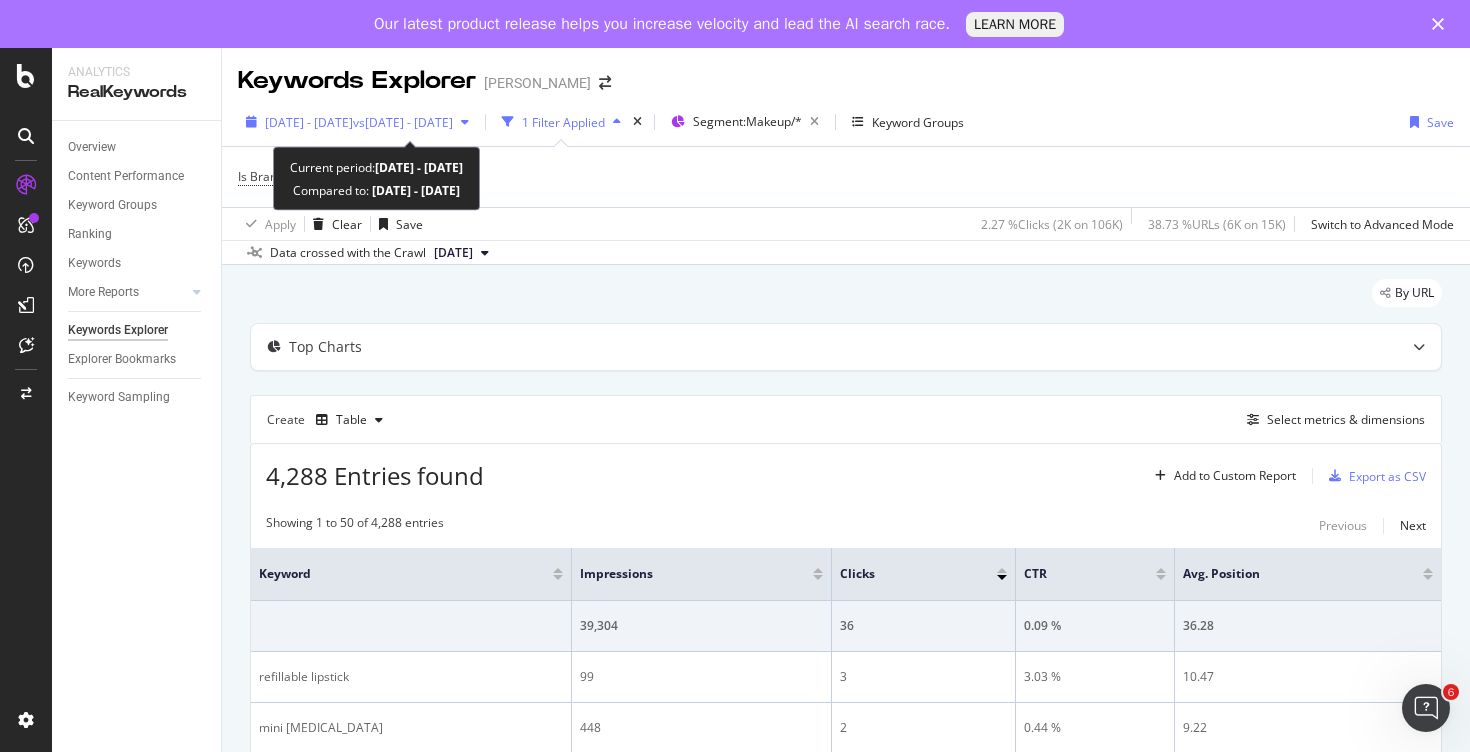 click on "vs  [DATE] - [DATE]" at bounding box center [403, 122] 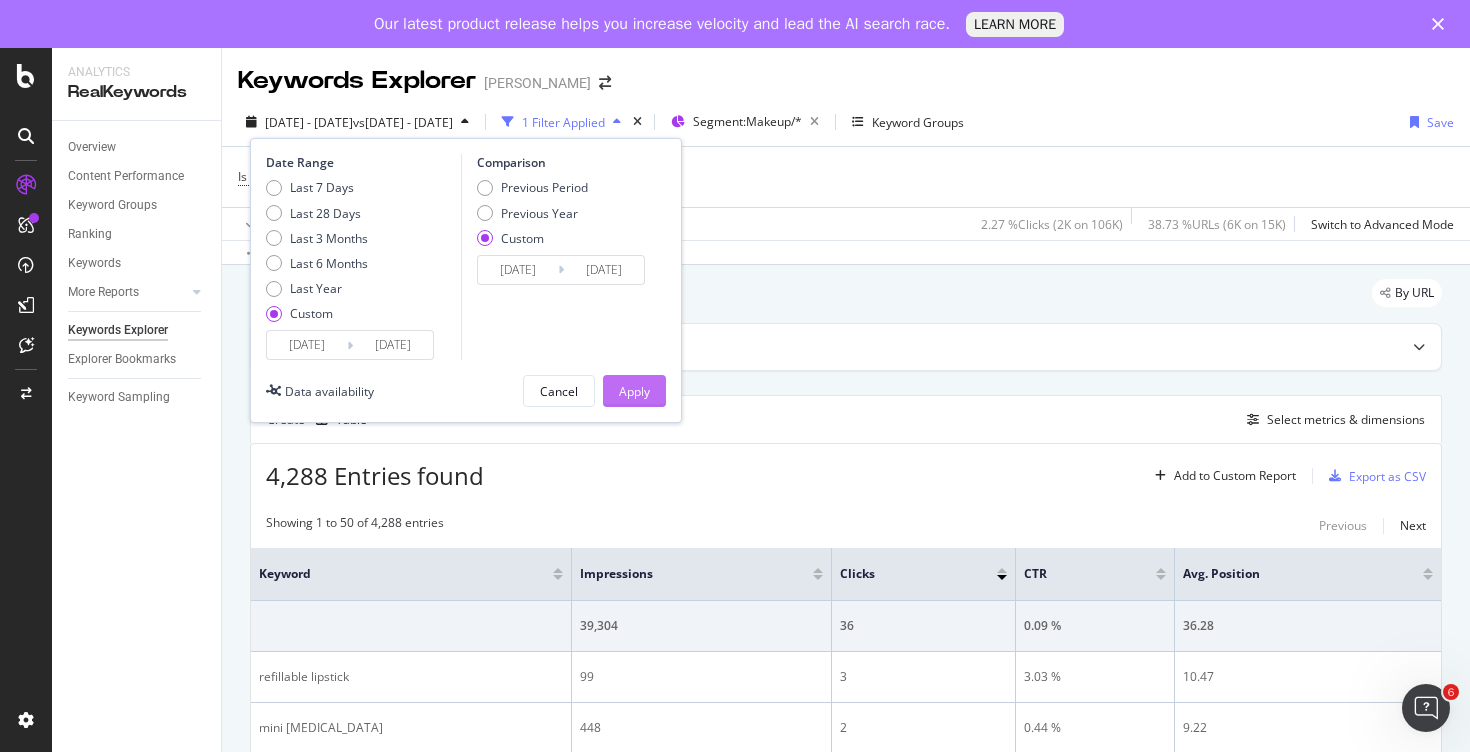 click on "Apply" at bounding box center [634, 391] 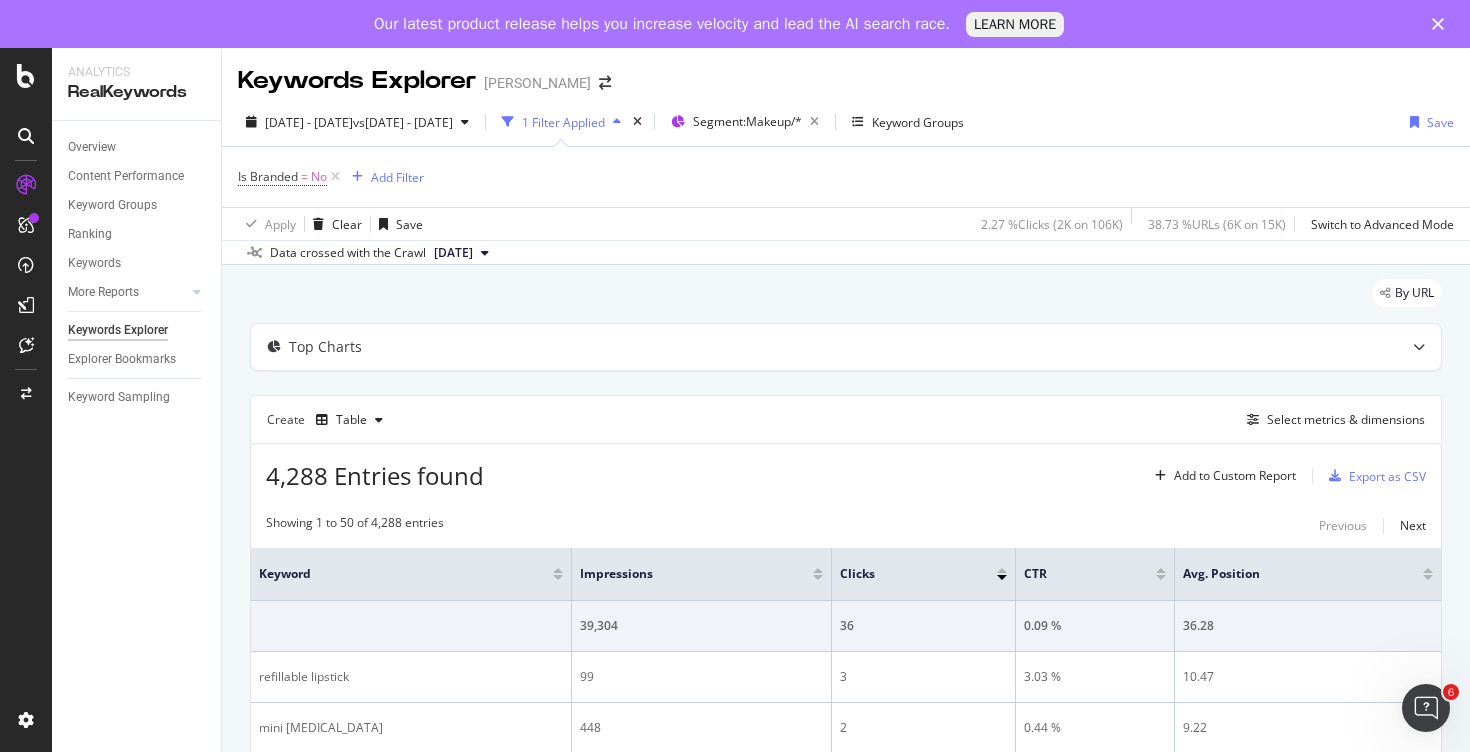 click on "[DATE]" at bounding box center [453, 253] 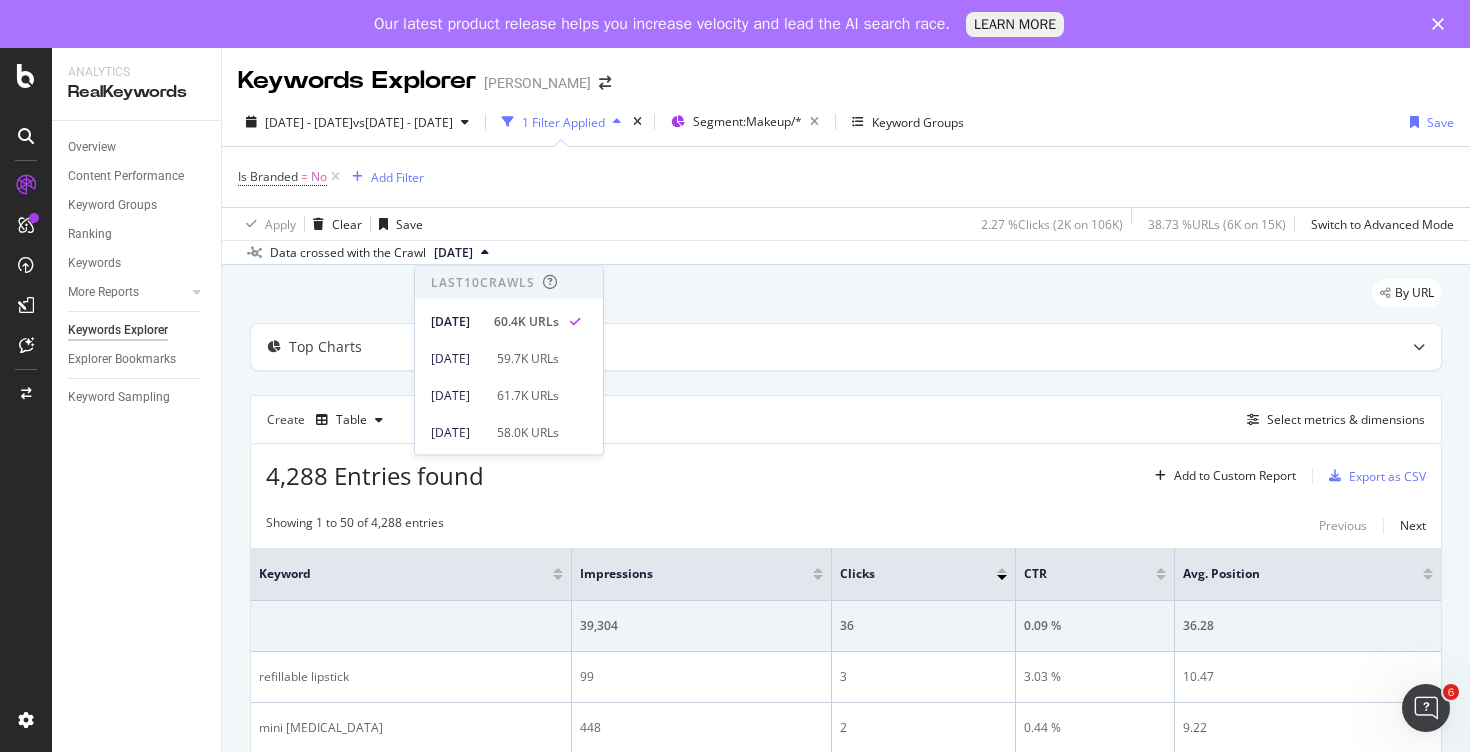 click on "By URL" at bounding box center (846, 301) 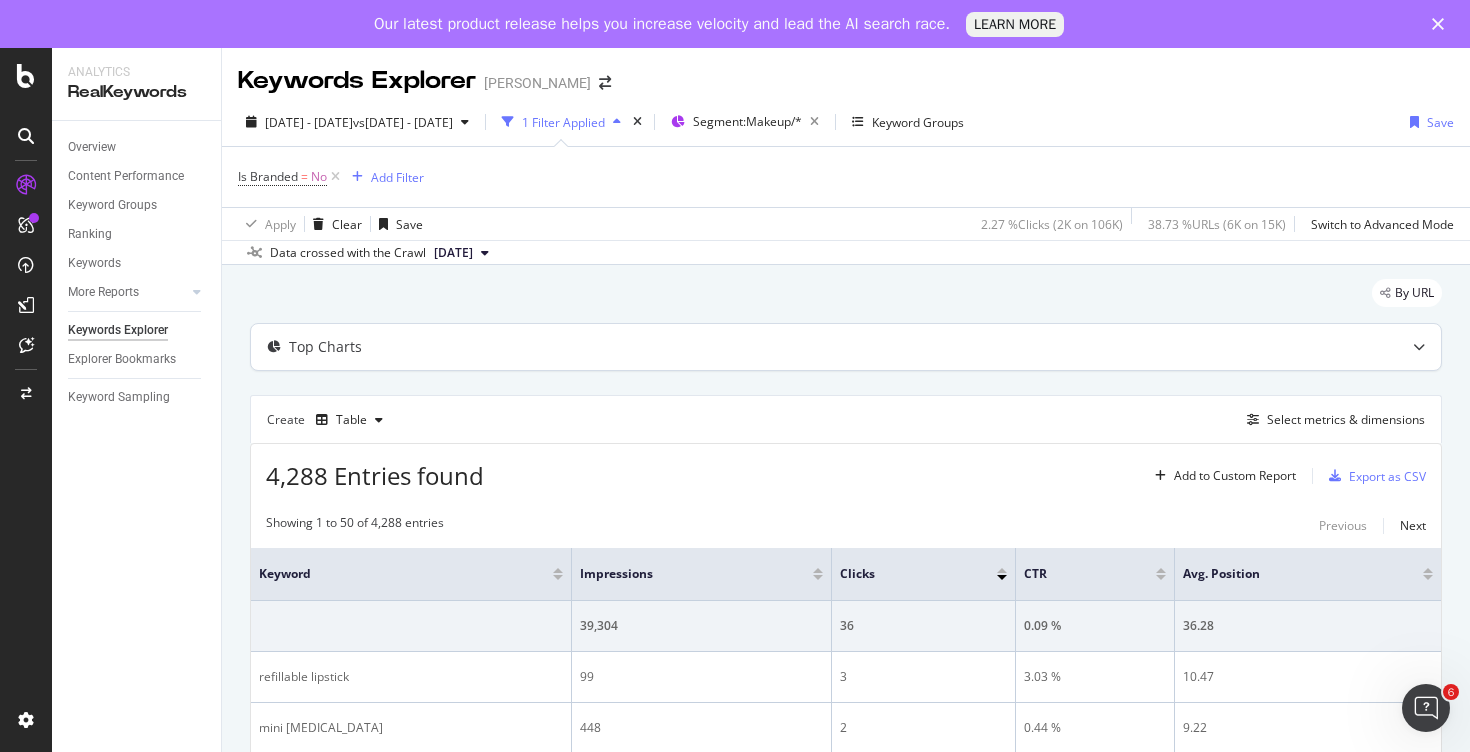 click on "Top Charts" at bounding box center (846, 347) 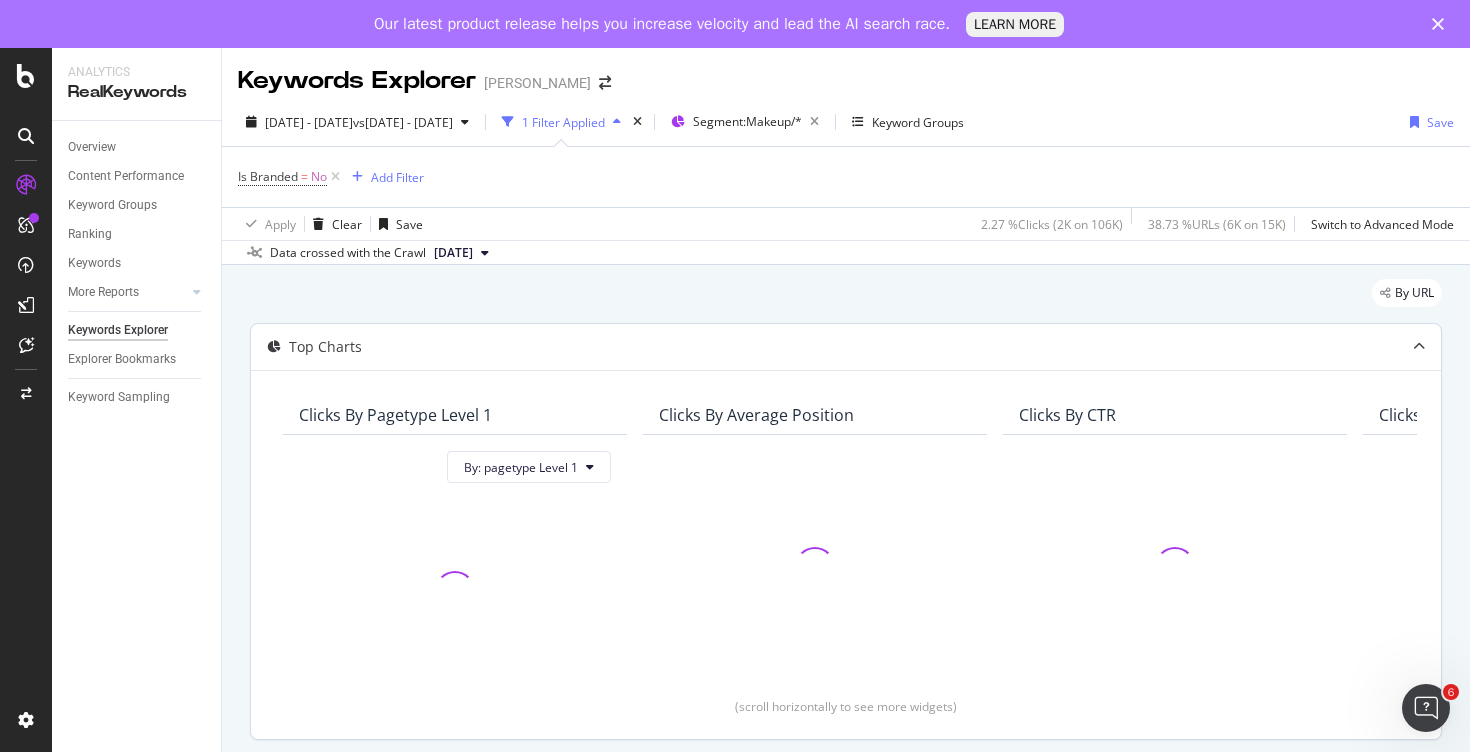 click on "Top Charts" at bounding box center (806, 347) 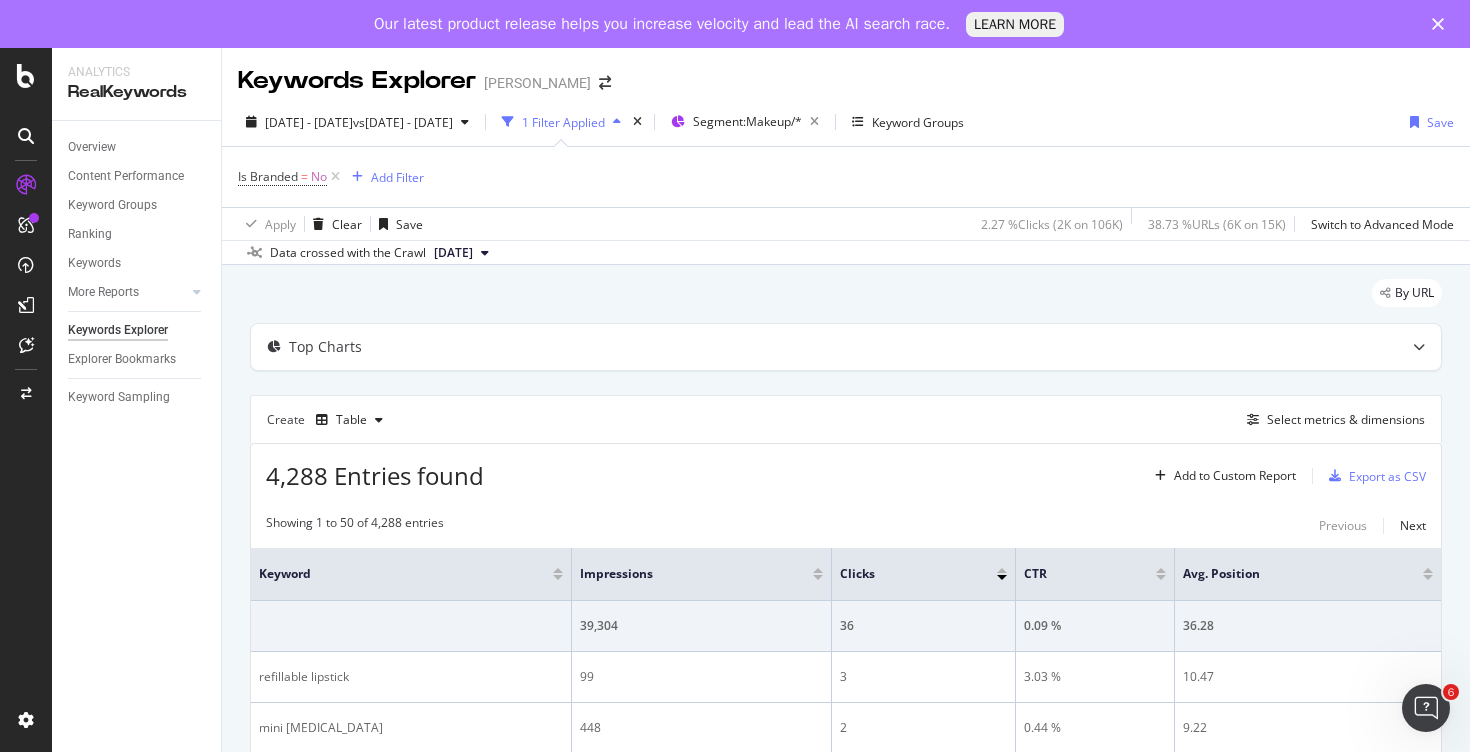 click on "1 Filter Applied" at bounding box center (563, 122) 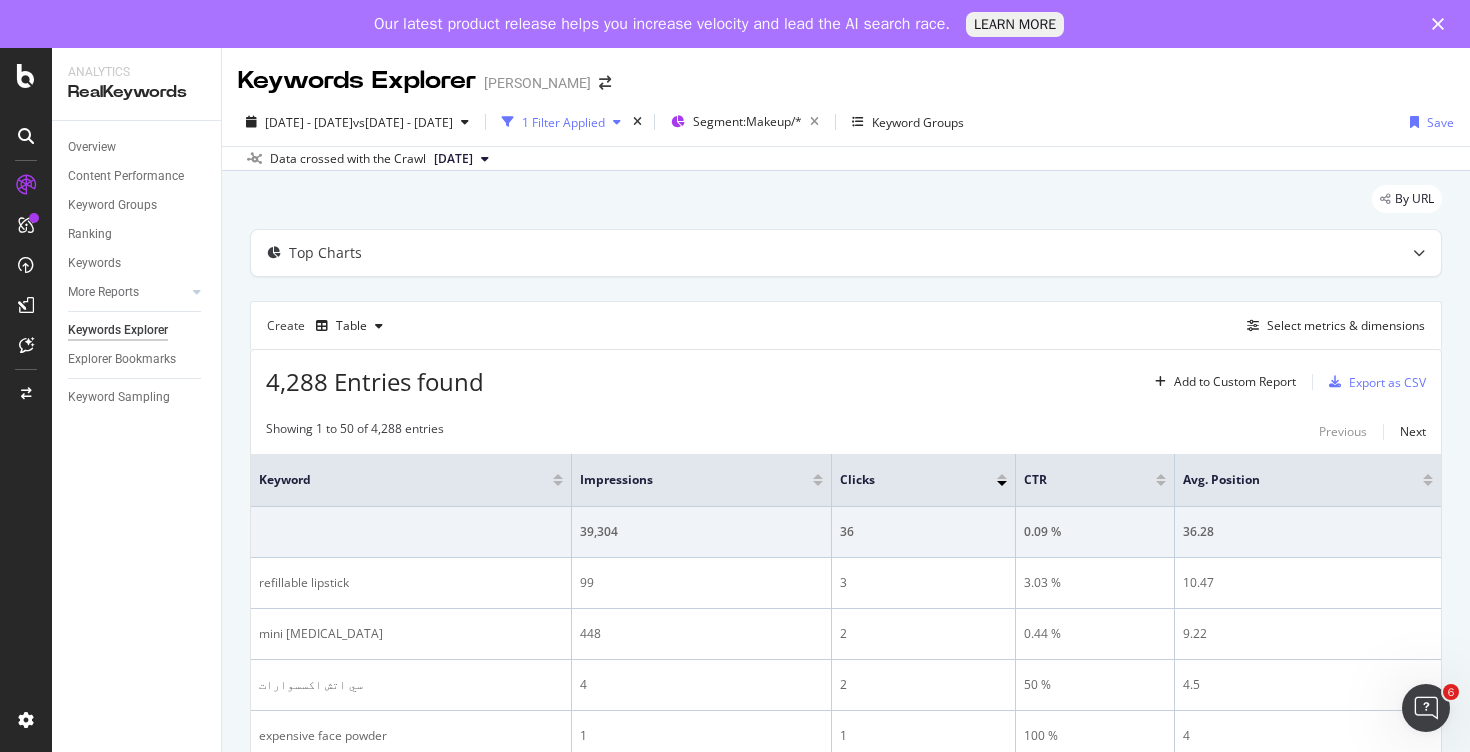 click on "1 Filter Applied" at bounding box center (563, 122) 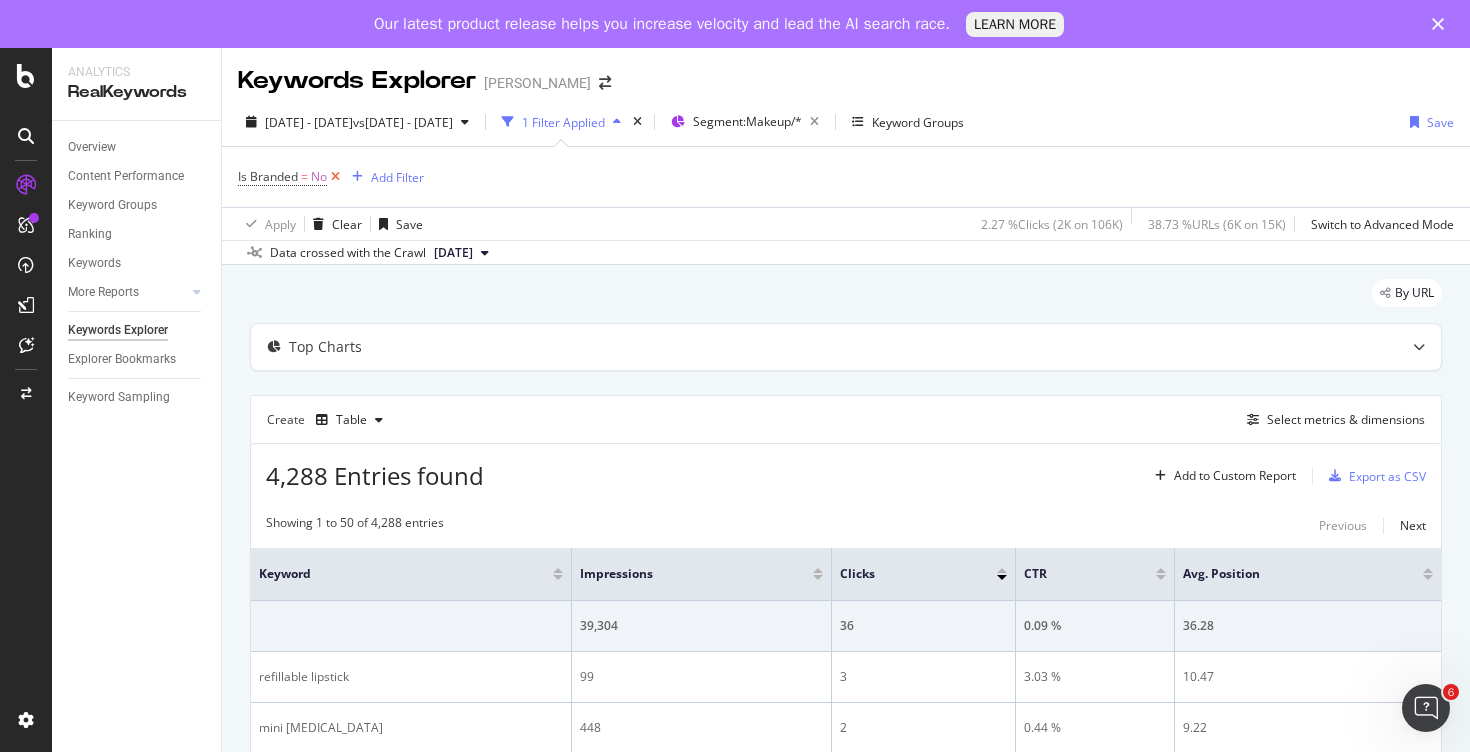 click at bounding box center (335, 177) 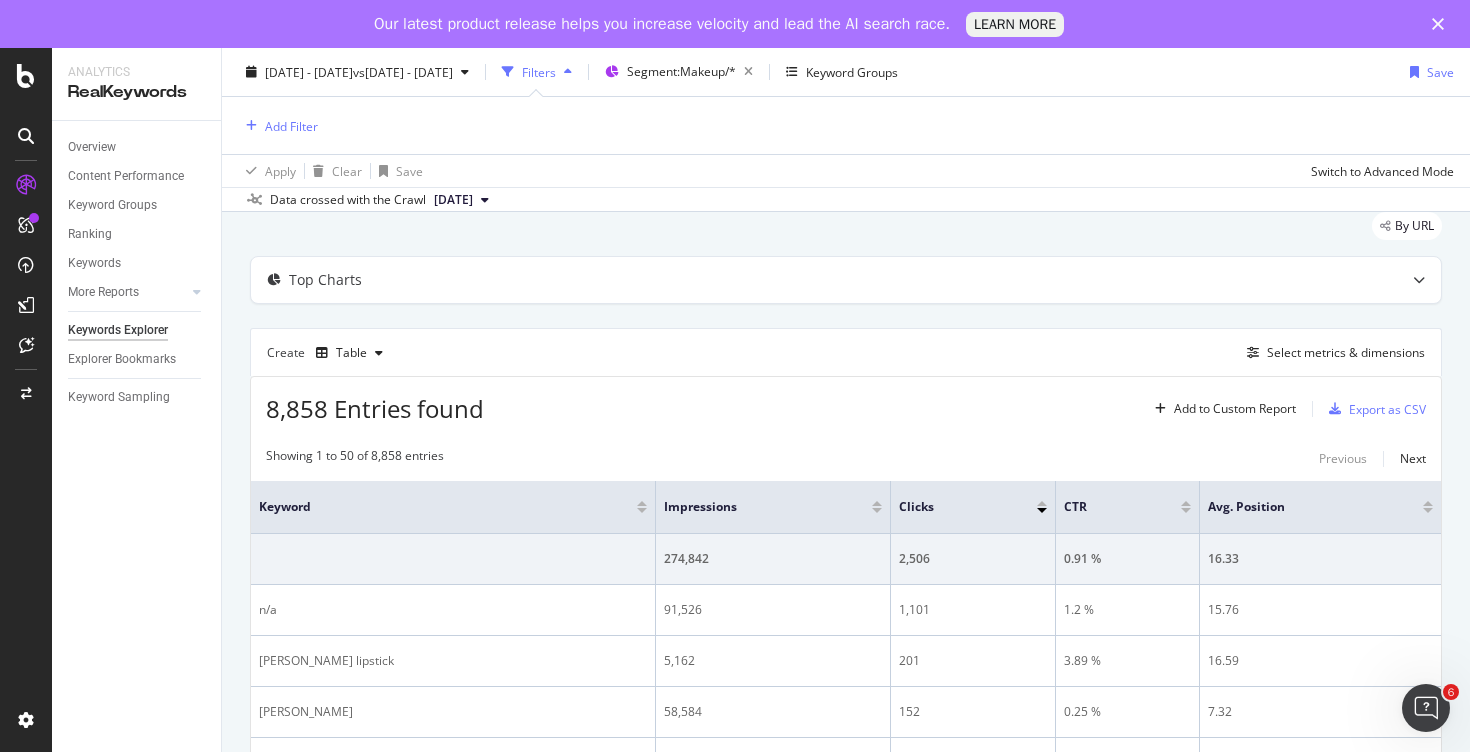 scroll, scrollTop: 0, scrollLeft: 0, axis: both 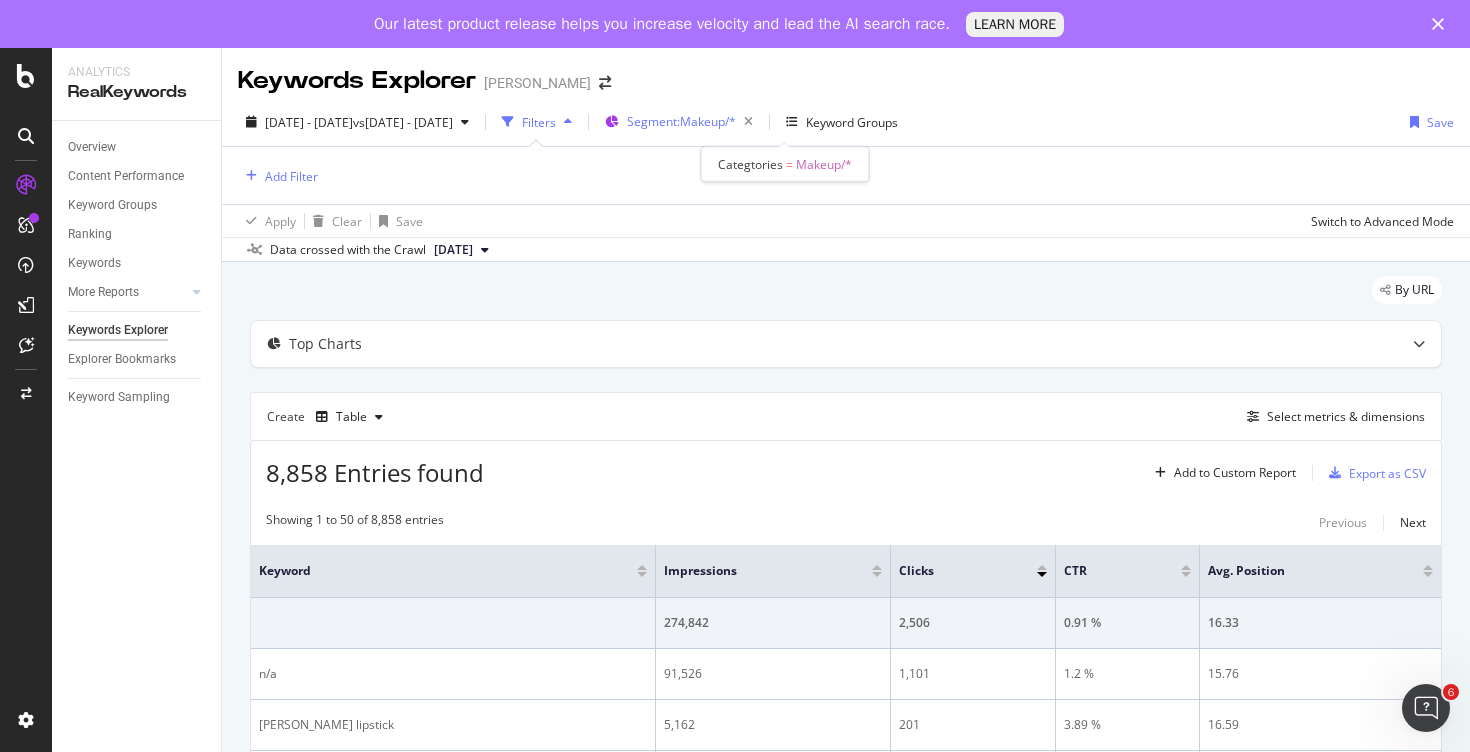 click on "Segment:  Makeup/*" at bounding box center [681, 121] 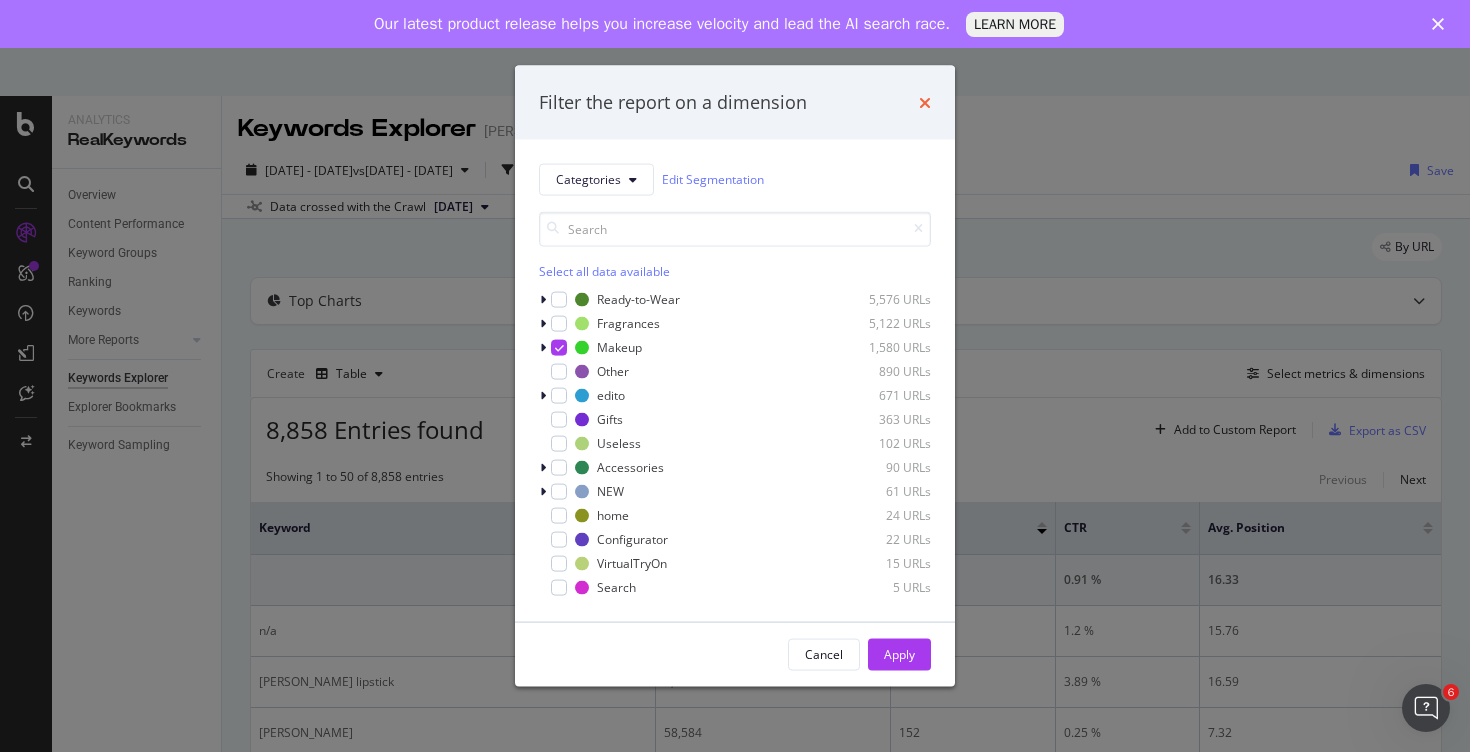 click at bounding box center (925, 102) 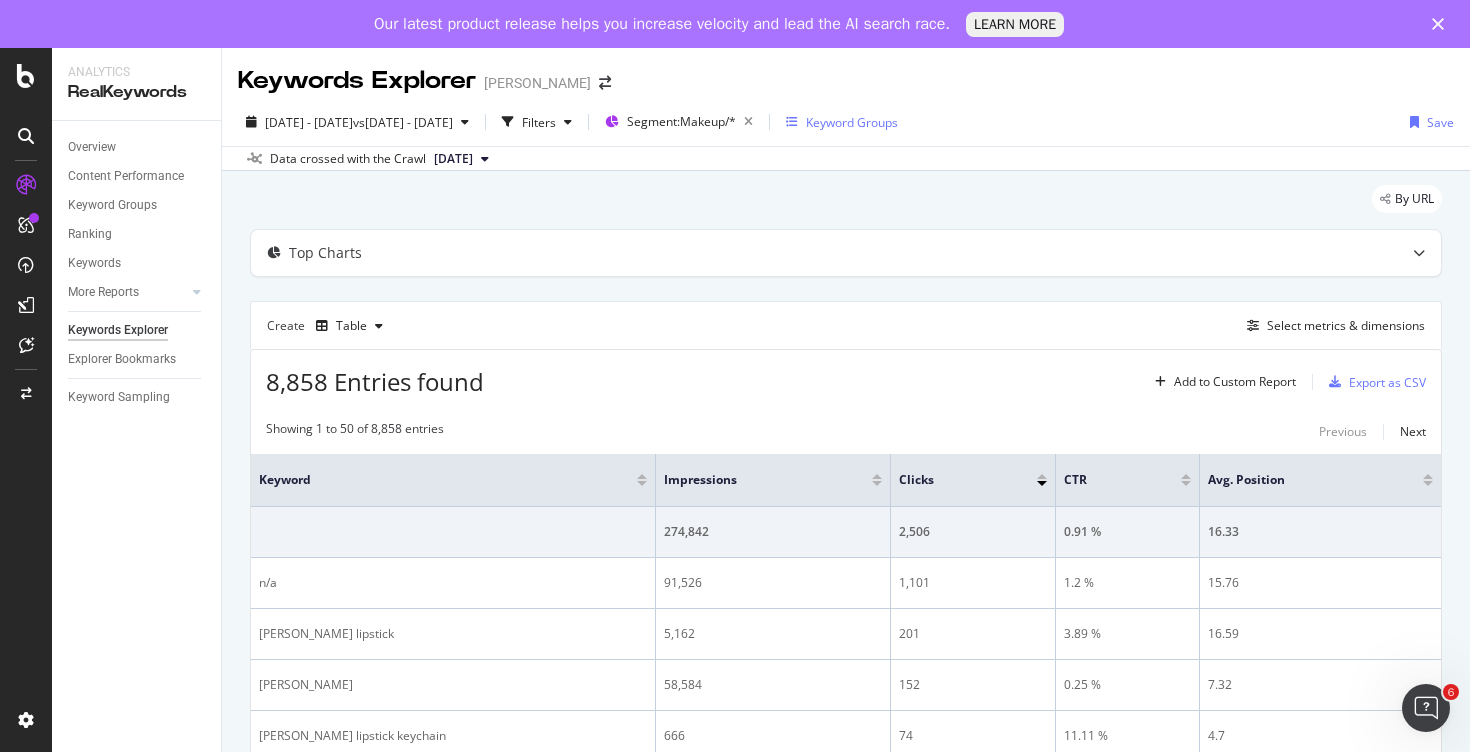 click on "Keyword Groups" at bounding box center [852, 122] 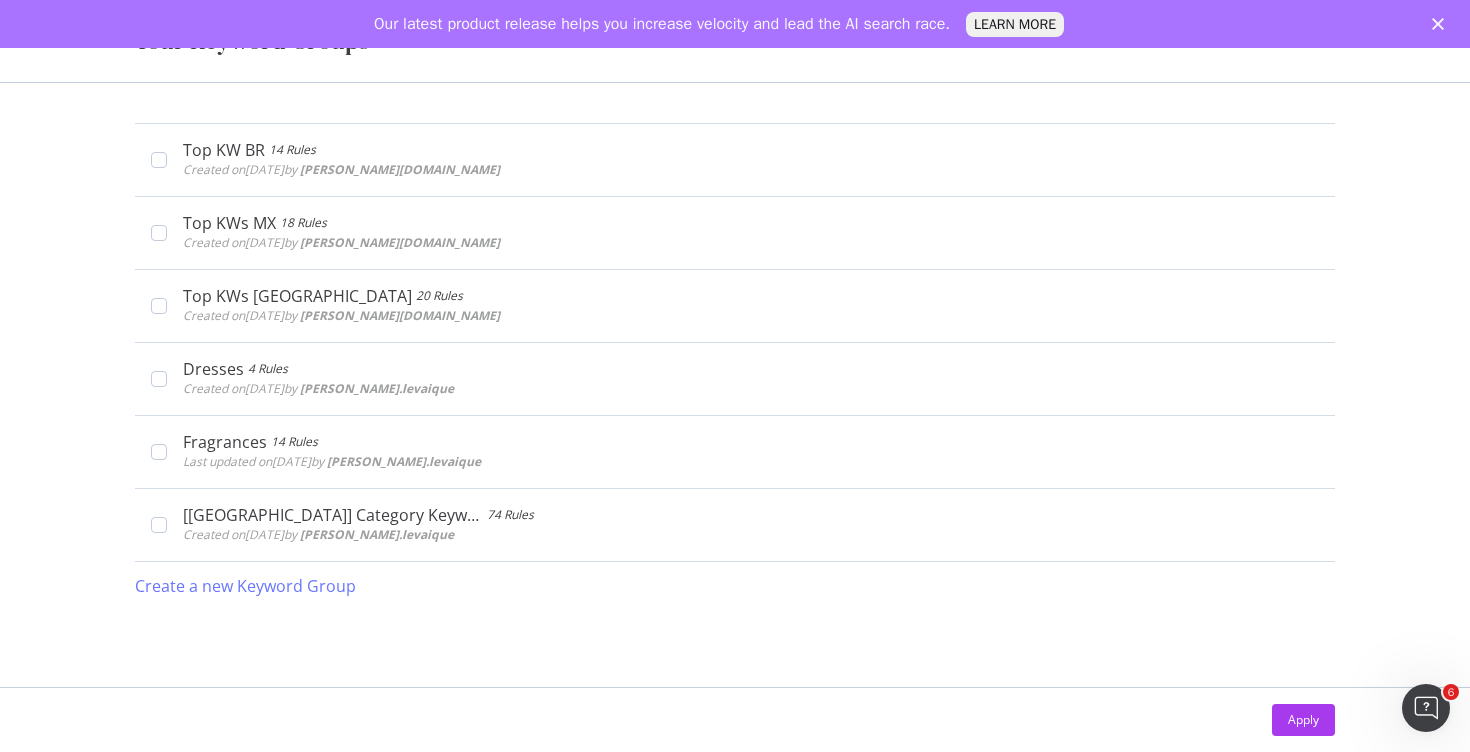 click 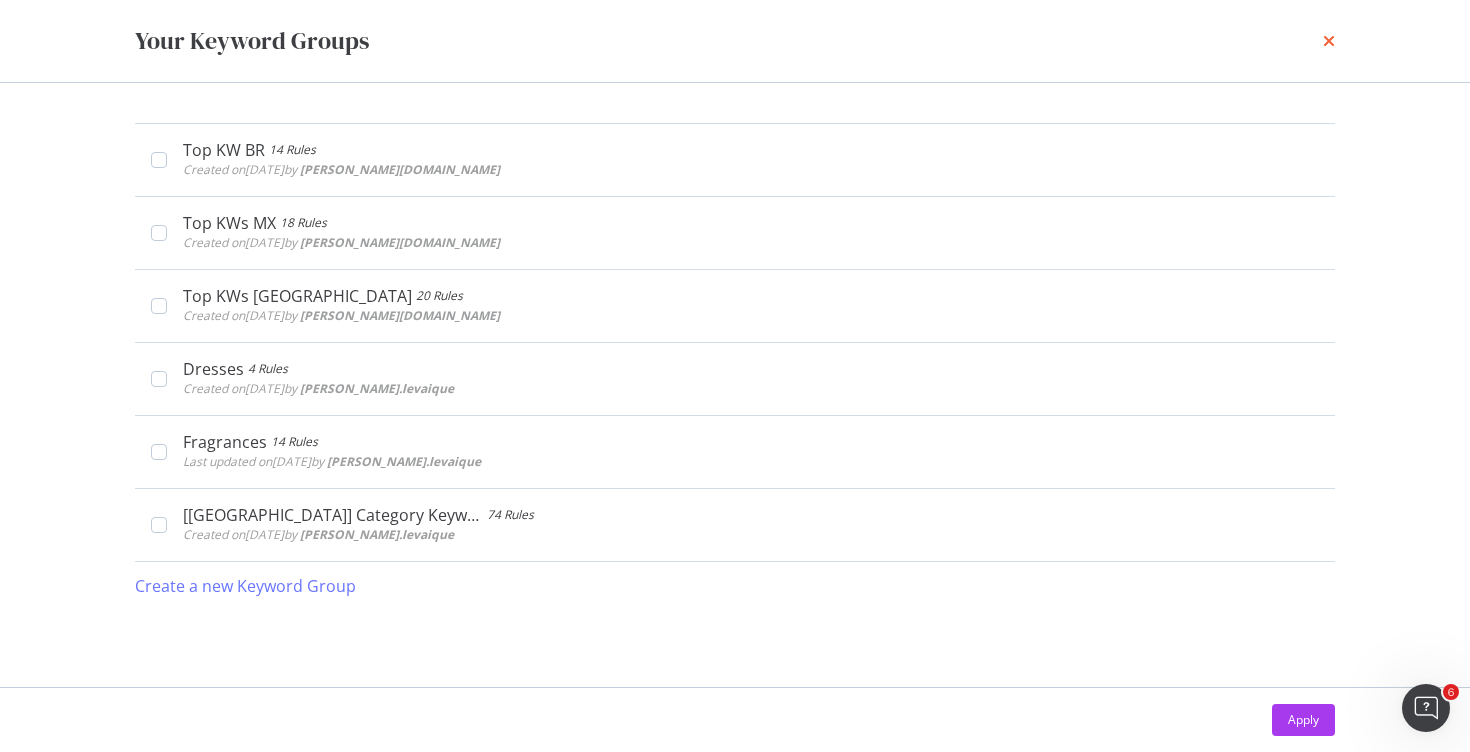 click at bounding box center [1329, 41] 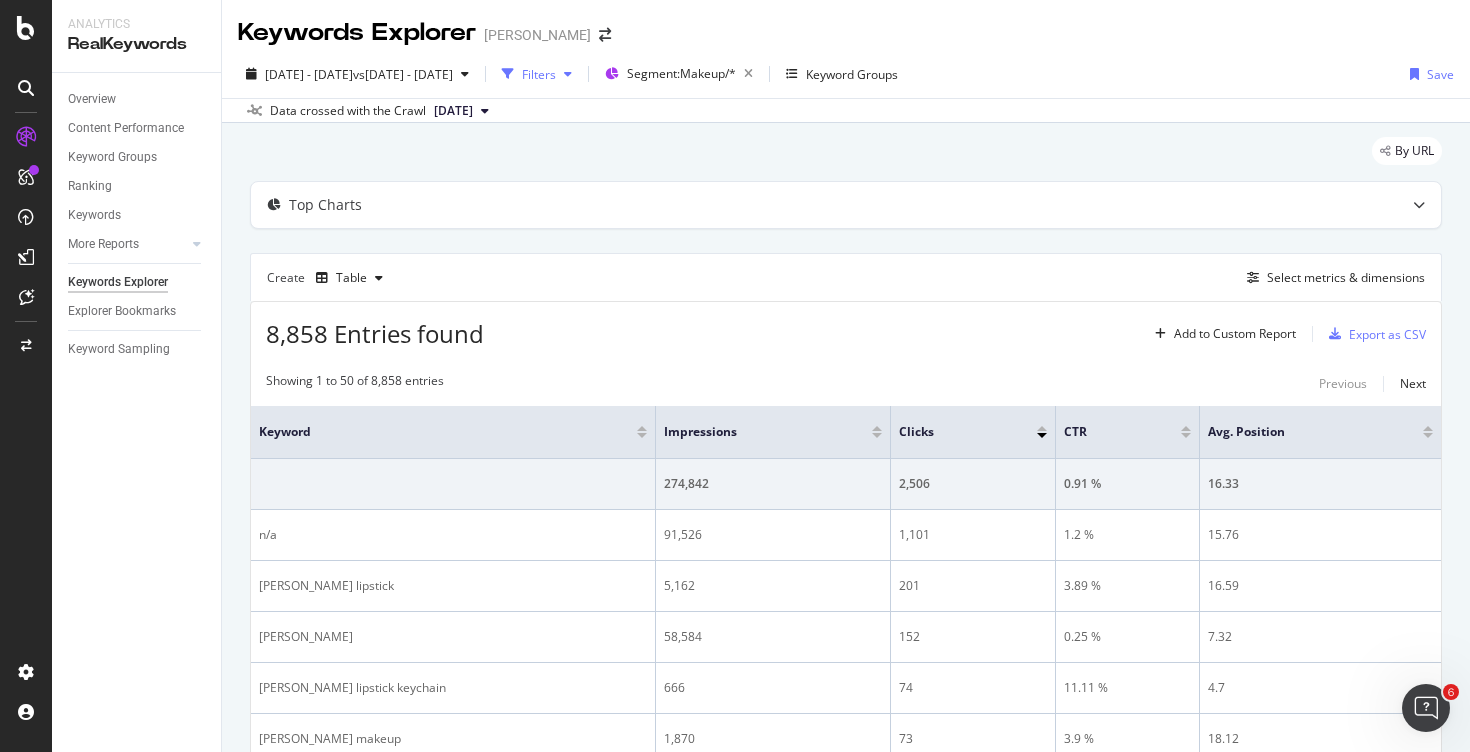 click on "Filters" at bounding box center [539, 74] 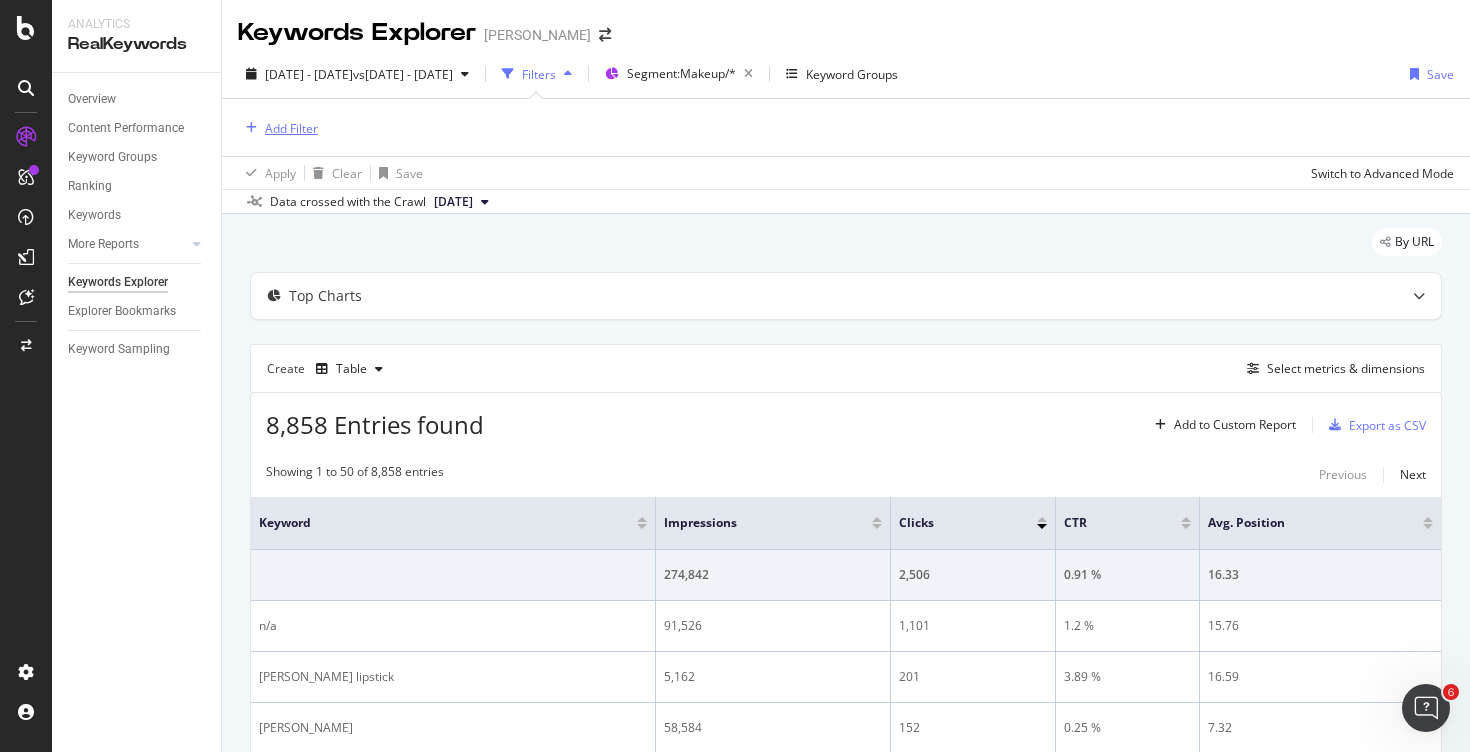 click on "Add Filter" at bounding box center [291, 128] 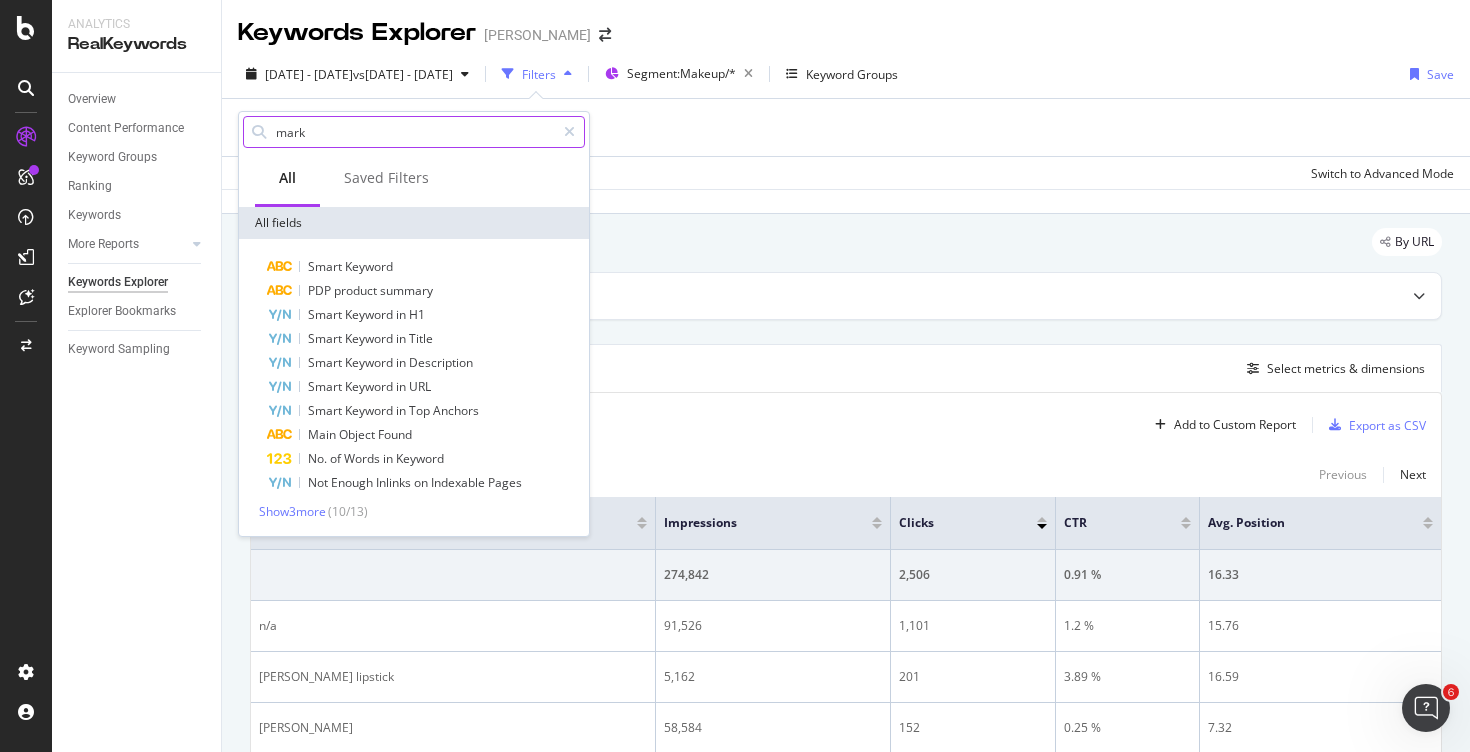click on "mark" at bounding box center (414, 132) 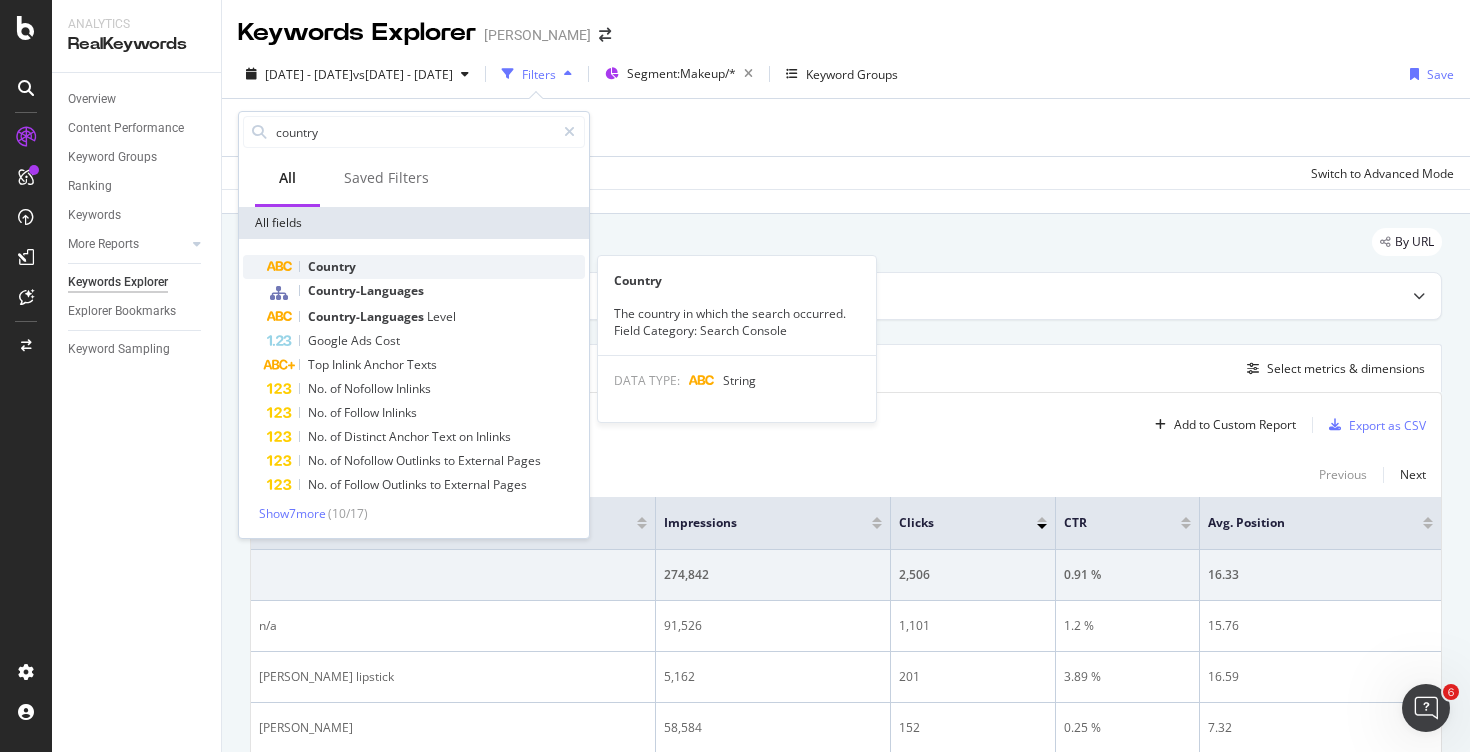 type on "country" 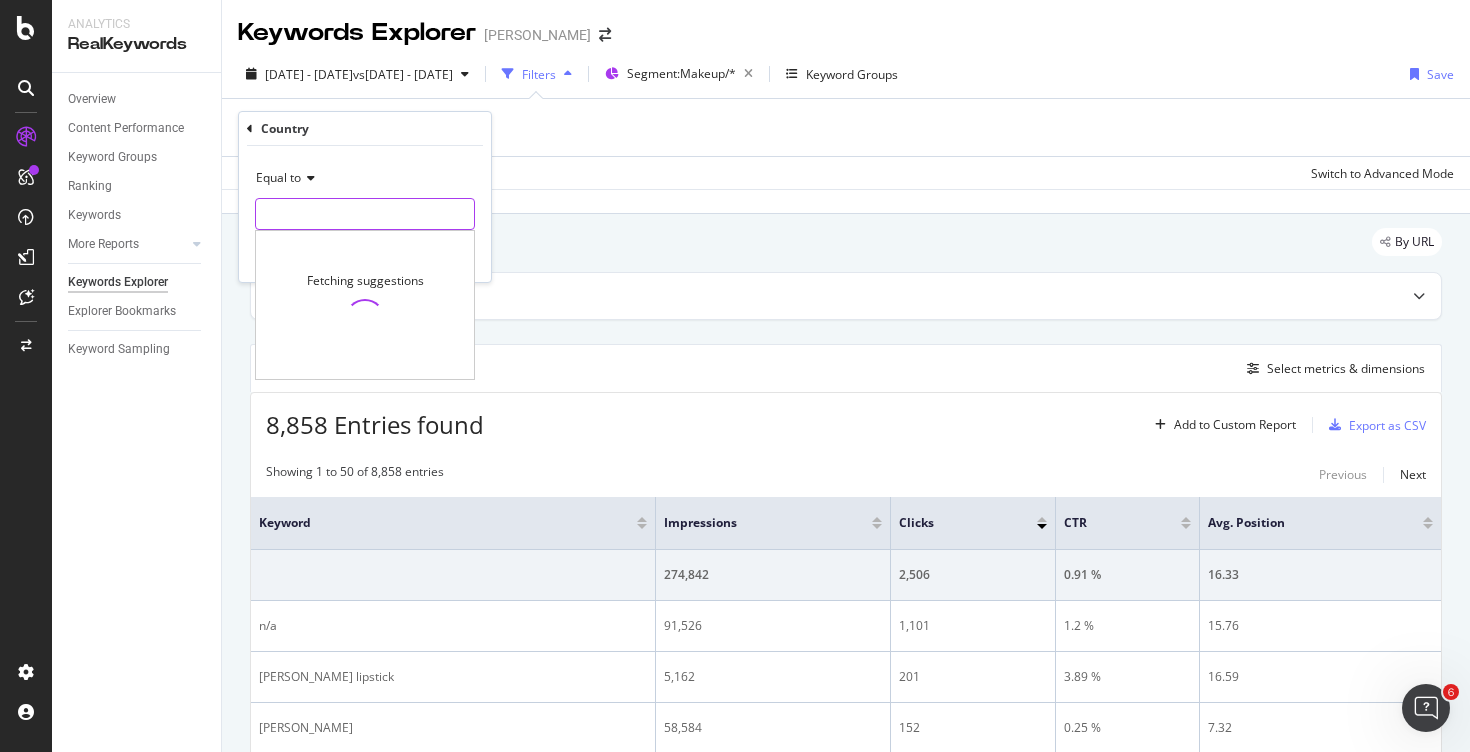 click at bounding box center [365, 214] 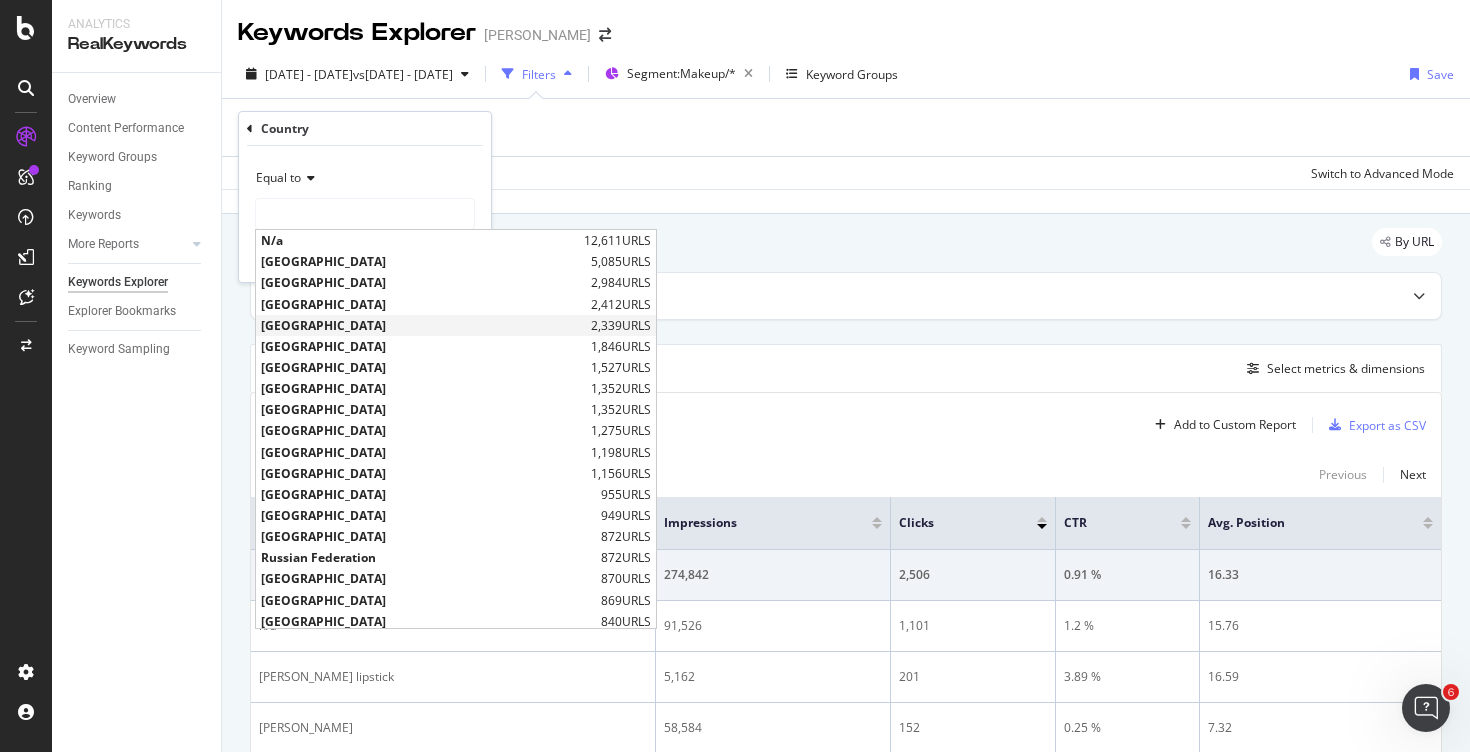 click on "[GEOGRAPHIC_DATA]" at bounding box center [423, 325] 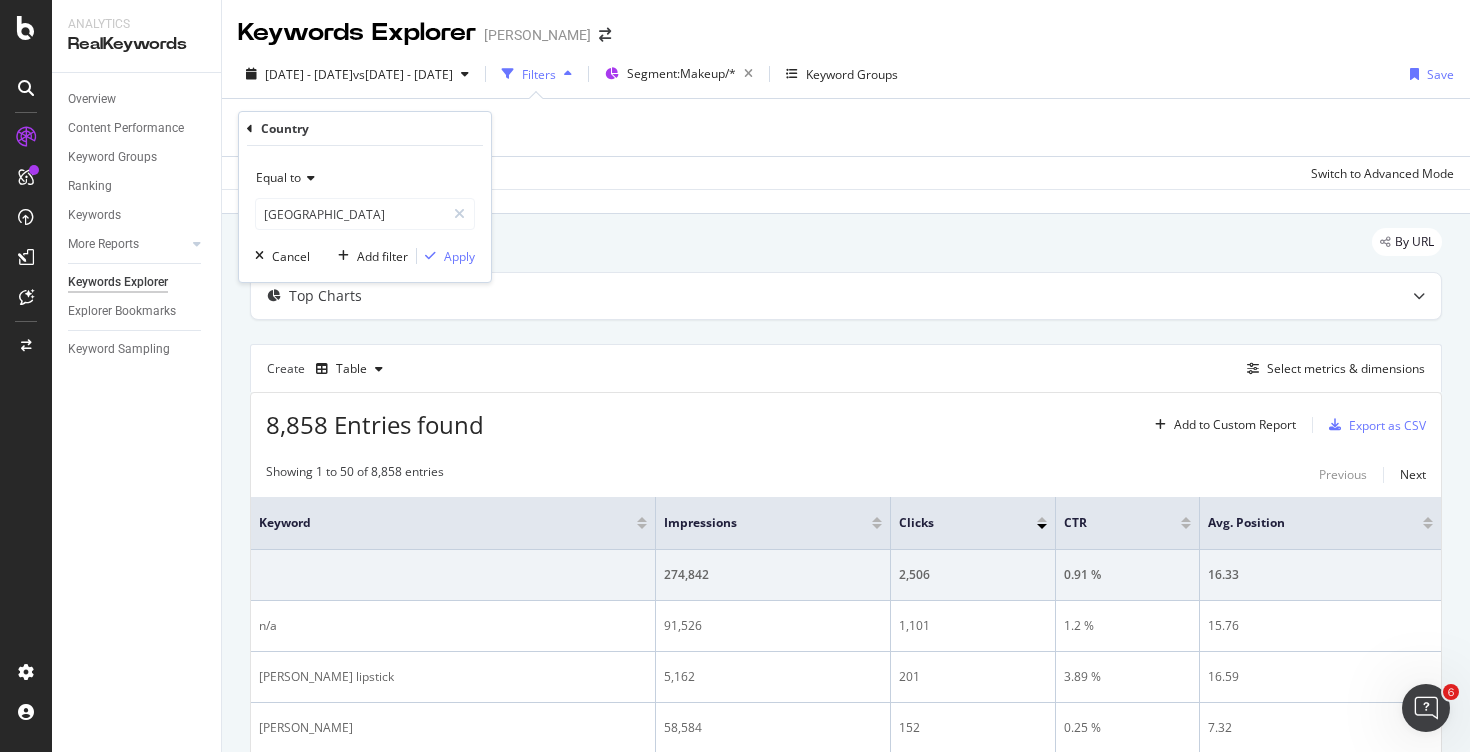 click on "Top Charts Create   Table Select metrics & dimensions 8,858 Entries found Add to Custom Report Export as CSV Showing 1 to 50 of 8,858 entries Previous Next Keyword Impressions Clicks CTR Avg. Position 274,842 2,506 0.91 % 16.33 n/a 91,526 1,101 1.2 % 15.76 [PERSON_NAME] lipstick 5,162 201 3.89 % 16.59 [PERSON_NAME] 58,584 152 0.25 % 7.32 [PERSON_NAME] lipstick keychain 666 74 11.11 % 4.7 [PERSON_NAME] makeup 1,870 73 3.9 % 18.12 [PERSON_NAME] lipstick charm 2,106 70 3.32 % 14.23 la bomba [PERSON_NAME] 2,723 61 2.24 % 6.78 [PERSON_NAME] beauty 604 57 9.43 % 10.97 [PERSON_NAME] labial 537 48 8.93 % 3.18 [PERSON_NAME] [PERSON_NAME] 1,269 25 1.97 % 7.84 [PERSON_NAME] maquillaje 512 25 4.88 % 4.33 [PERSON_NAME] [MEDICAL_DATA] 591 18 3.04 % 26.41 [PERSON_NAME] make up 148 13 8.78 % 3.2 [PERSON_NAME] custom lipstick 130 12 9.23 % 6.3 labial [PERSON_NAME] 903 11 1.21 % 4.75 [PERSON_NAME] charm lipstick 123 11 8.94 % 3.91 [PERSON_NAME] foundation 100 11 11 % 3.16 387 11 2.84 % 5.67" at bounding box center [846, 1733] 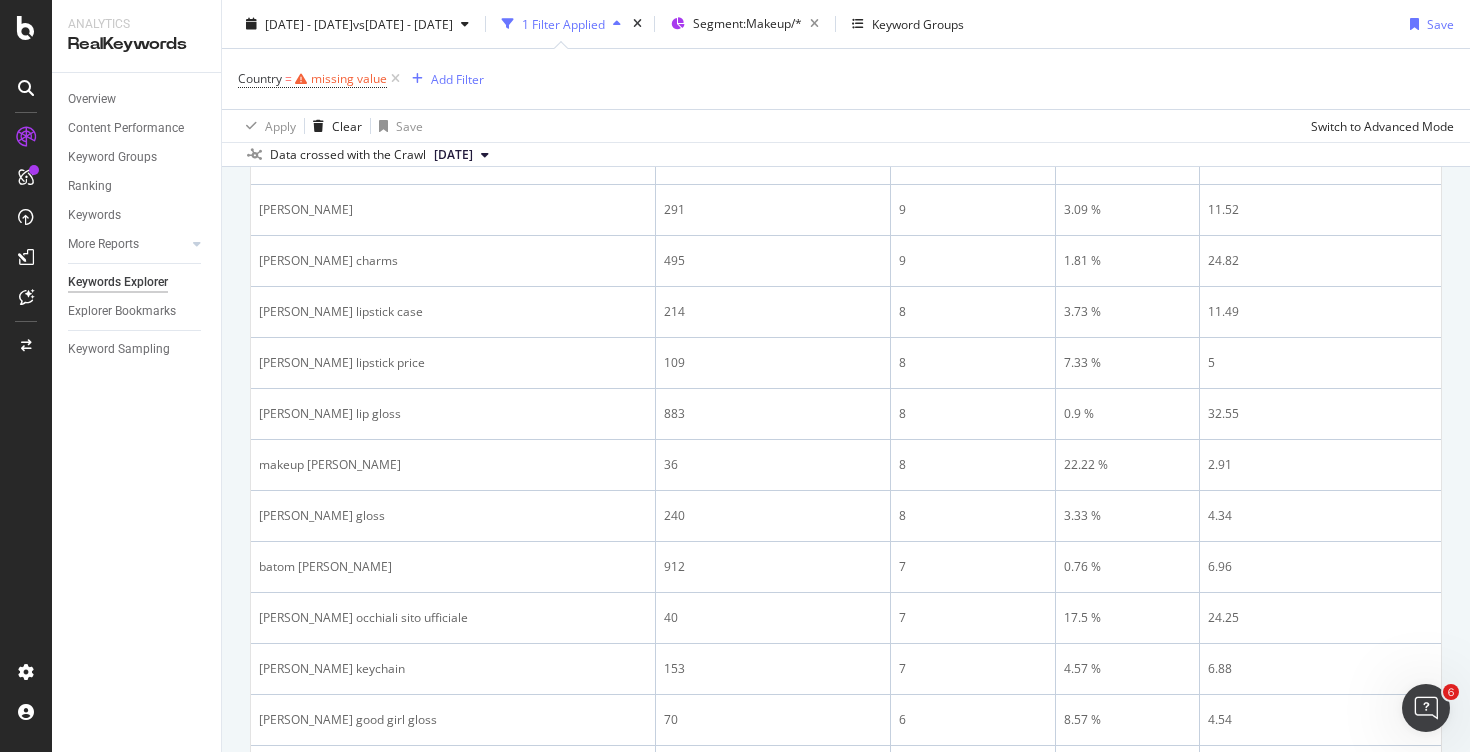 scroll, scrollTop: 0, scrollLeft: 0, axis: both 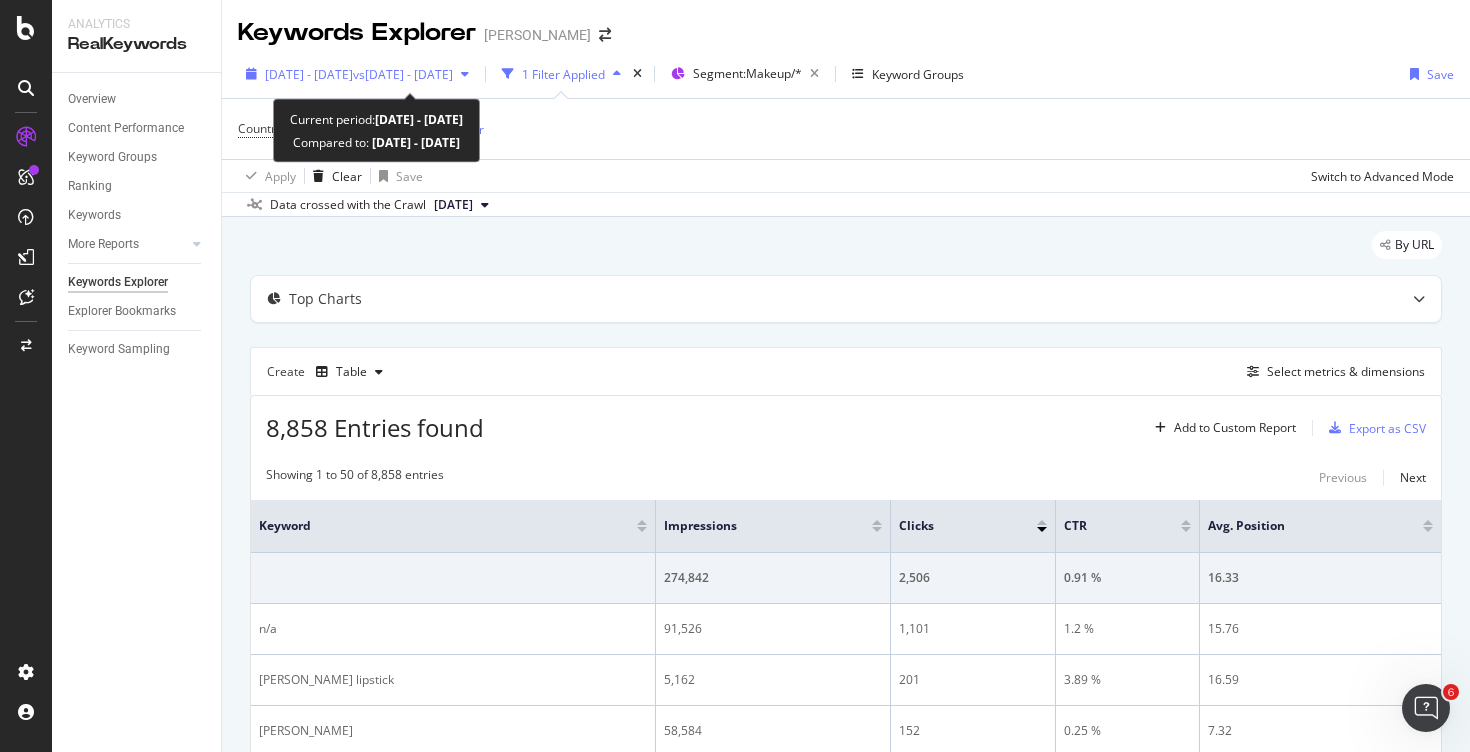 click on "vs  [DATE] - [DATE]" at bounding box center (403, 74) 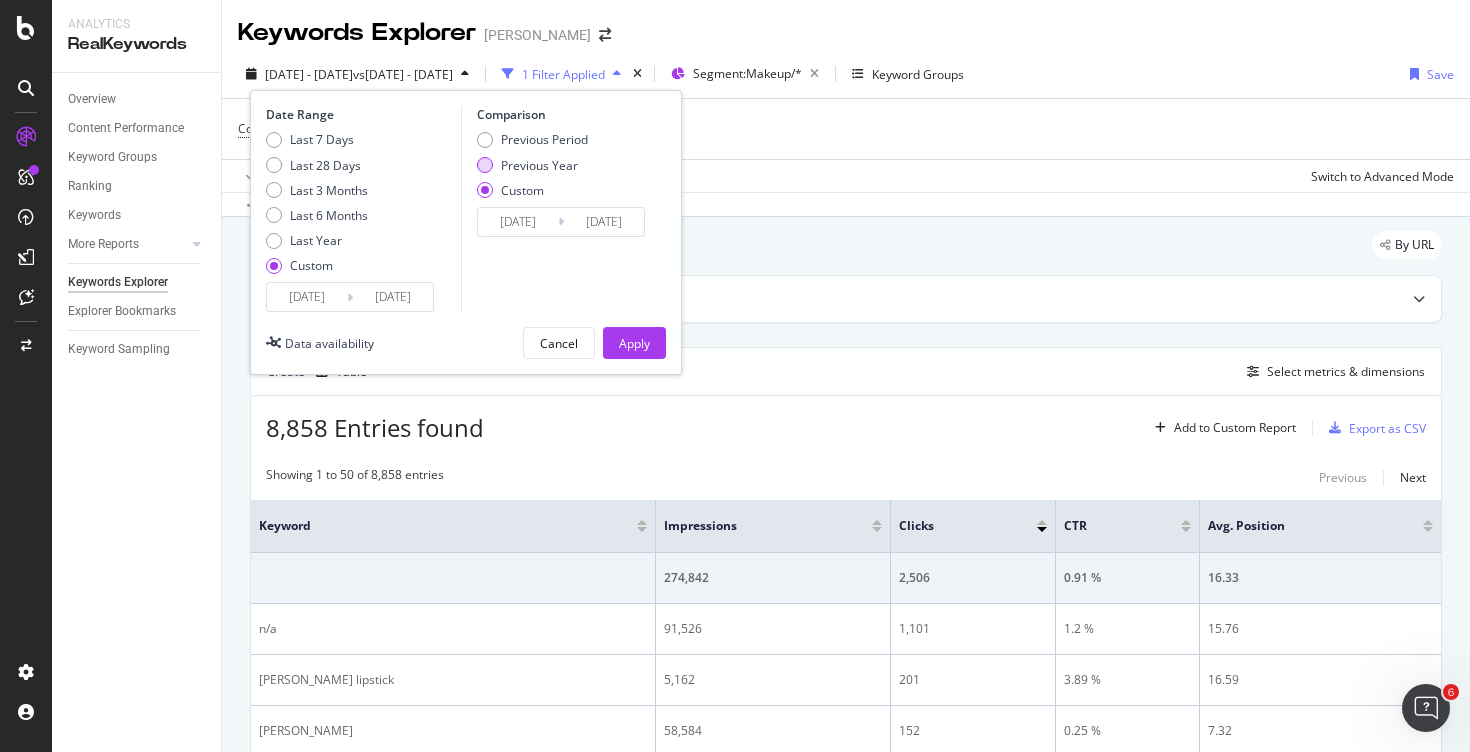 click at bounding box center [485, 165] 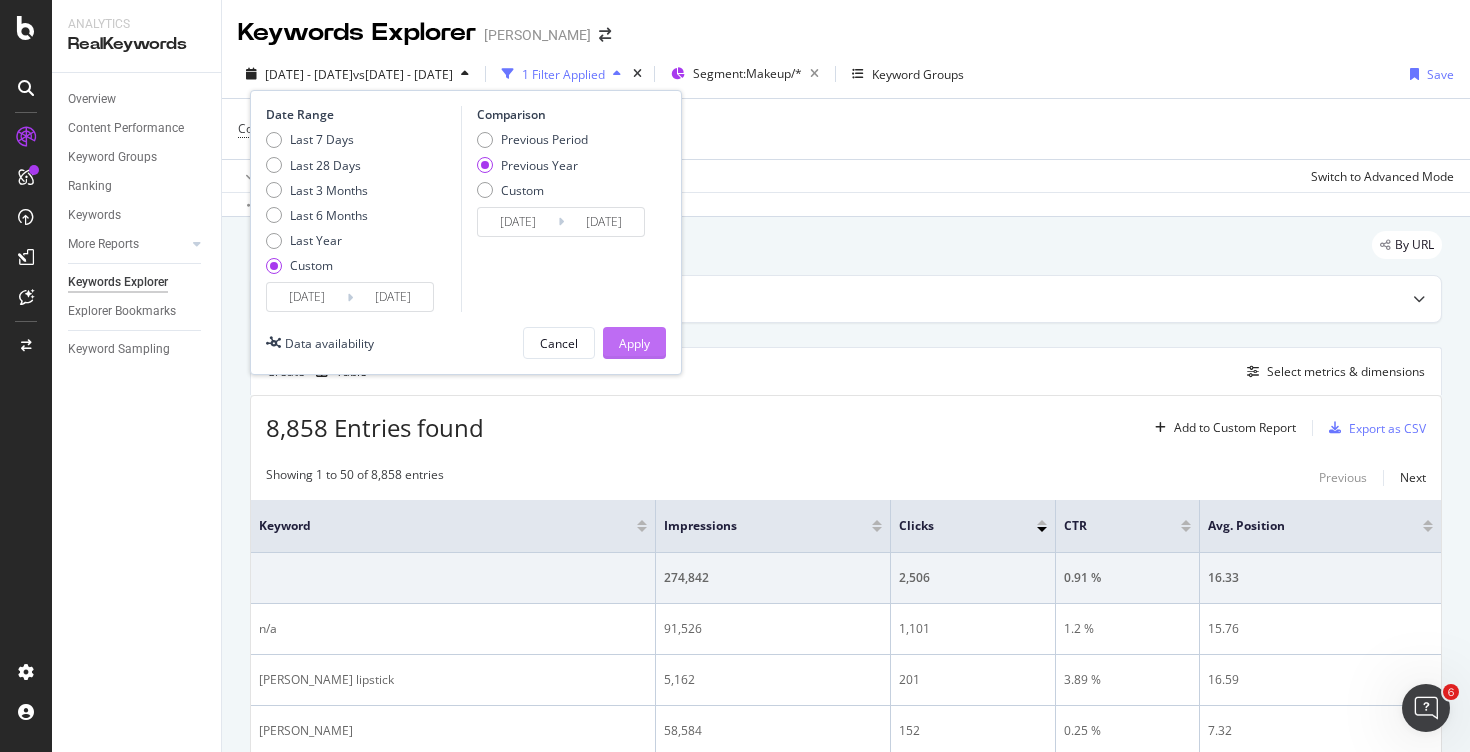 click on "Apply" at bounding box center [634, 343] 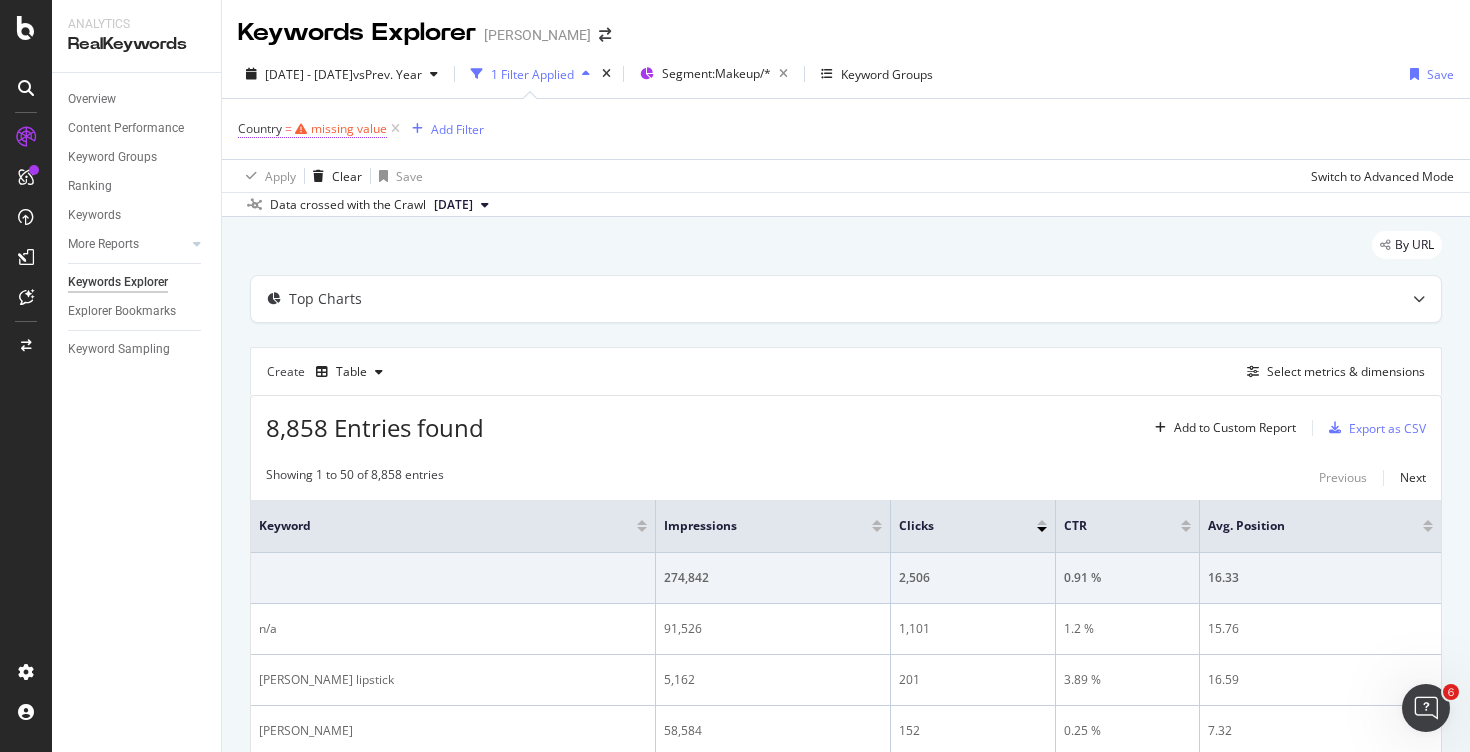 click on "missing value" at bounding box center [349, 128] 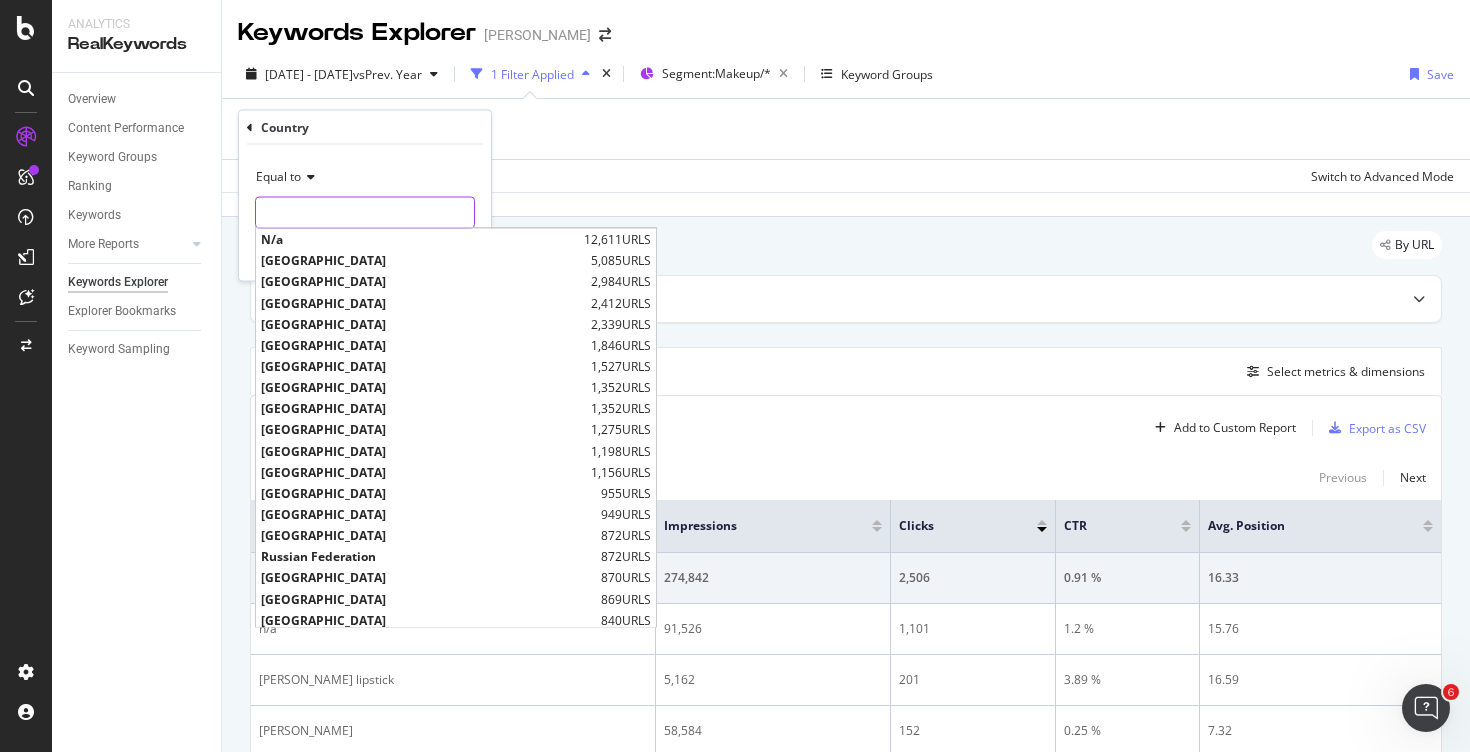 click at bounding box center [365, 213] 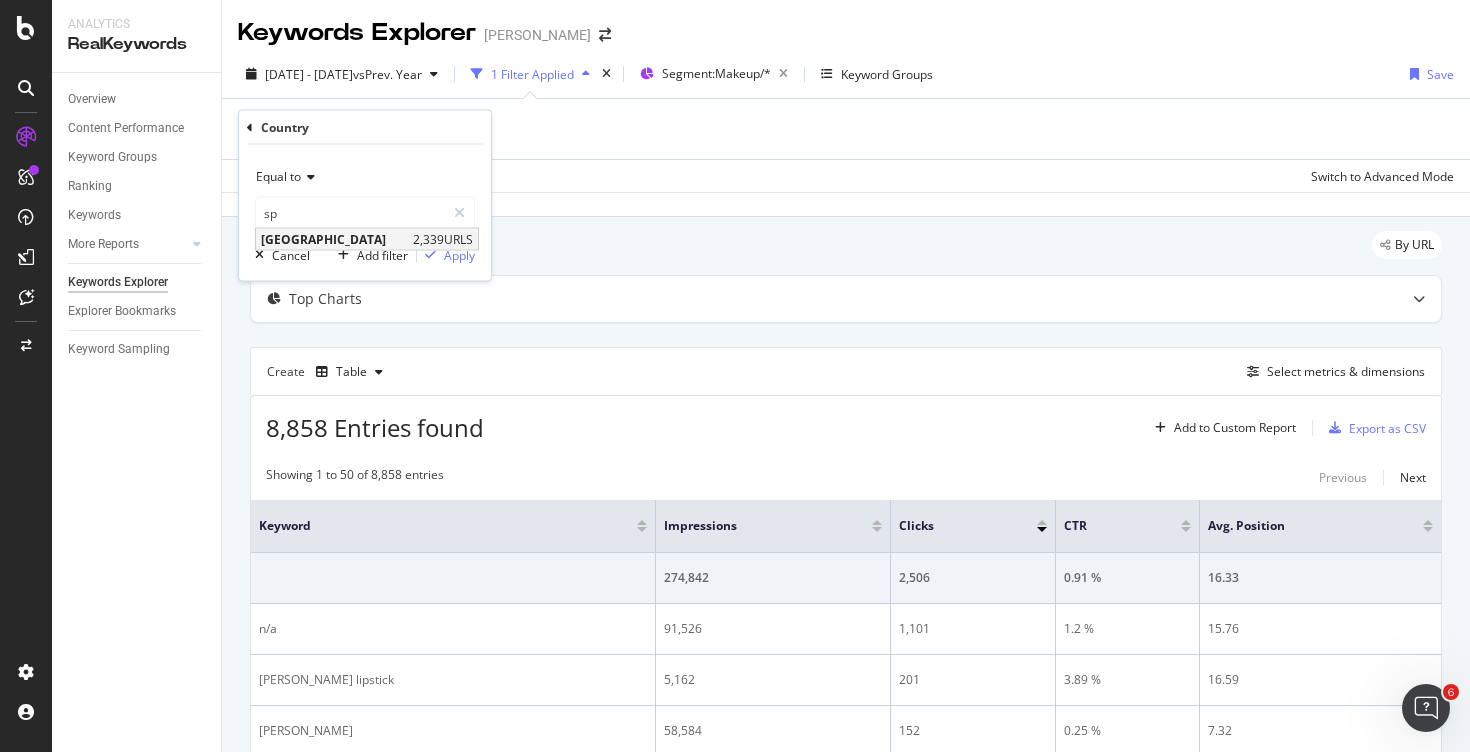 click on "[GEOGRAPHIC_DATA]" at bounding box center [334, 239] 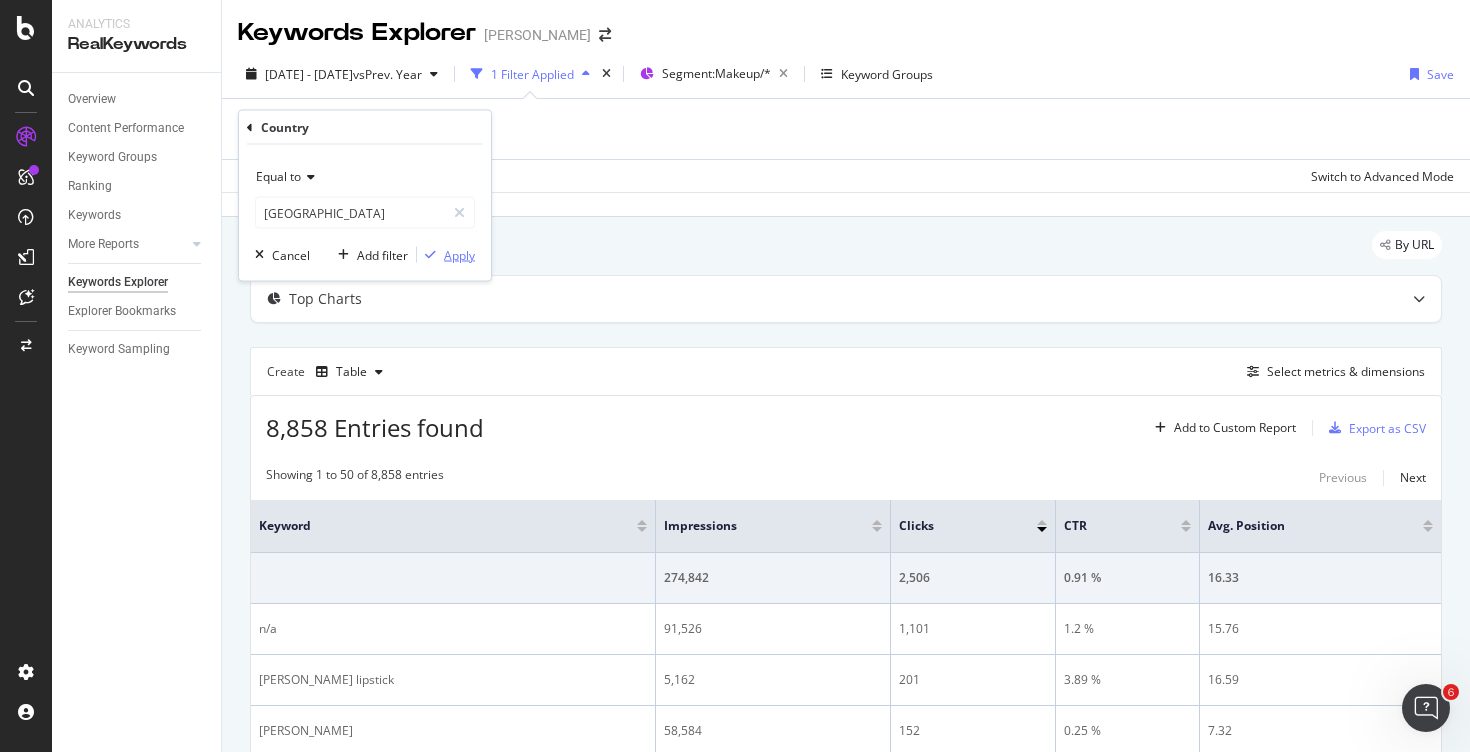 click on "Apply" at bounding box center (459, 254) 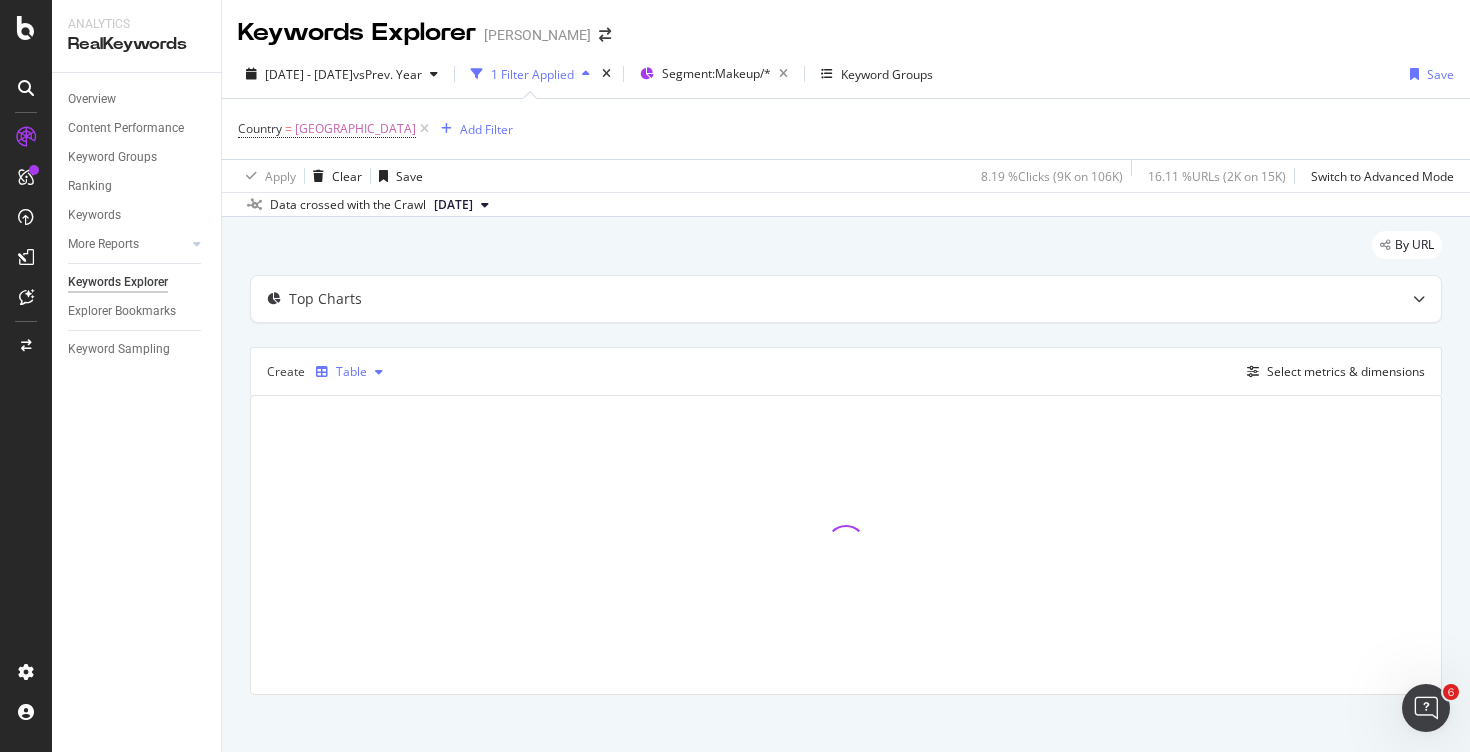 click on "Table" at bounding box center (351, 372) 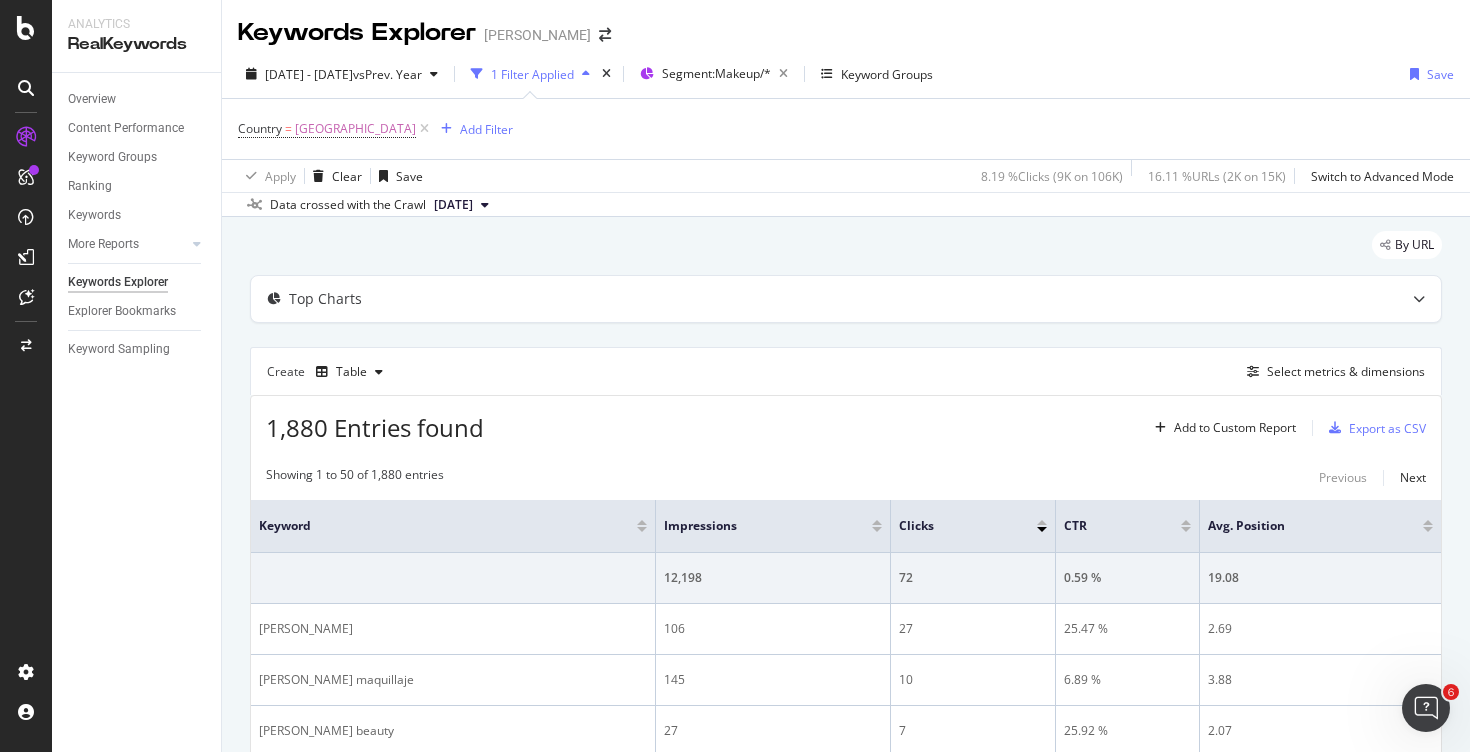 click on "Top Charts Create   Table Select metrics & dimensions 1,880 Entries found Add to Custom Report Export as CSV Showing 1 to 50 of 1,880 entries Previous Next Keyword Impressions Clicks CTR Avg. Position 12,198 72 0.59 % 19.08 [PERSON_NAME] labial 106 27 25.47 % 2.69 [PERSON_NAME] maquillaje 145 10 6.89 % 3.88 [PERSON_NAME] beauty 27 7 25.92 % 2.07 pintalabios [PERSON_NAME] 173 4 2.31 % 2.82 [PERSON_NAME] pintalabios 102 3 2.94 % 2.71 [PERSON_NAME] [PERSON_NAME] 7 2 28.57 % 1.57 [PERSON_NAME] barra de labios 22 2 9.09 % 5 [PERSON_NAME] makeup 33 2 6.06 % 2.81 [PERSON_NAME] make up 24 2 8.33 % 3.41 lipstick [PERSON_NAME] 25 1 4 % 4 la bomba [PERSON_NAME] 371 1 0.26 % 9.73 labial [PERSON_NAME] [PERSON_NAME] 10 1 10 % 6.7 [PERSON_NAME] lipstick 79 1 1.26 % 3.75 sombra [PERSON_NAME] 3 1 33.33 % 1.66 iluminador clarins 4 1 25 % 9 [PERSON_NAME] lipstick keychain price 1 1 100 % 1 labial [PERSON_NAME] 71 1 1.4 % 4.05 ch makeup 3 1 33.33 % 5 labiales [PERSON_NAME] 30 1 3.33 % 4.26 4 1" at bounding box center [846, 1736] 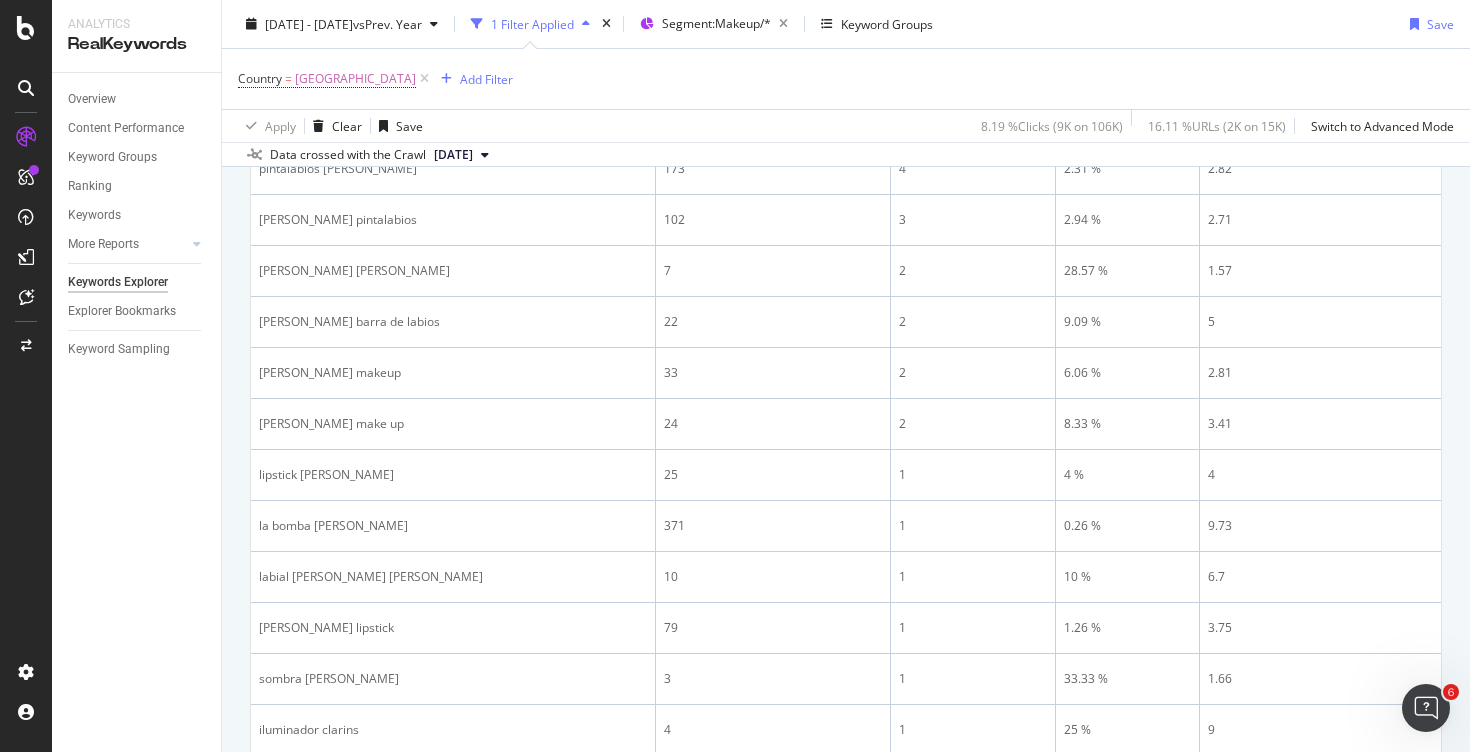 scroll, scrollTop: 0, scrollLeft: 0, axis: both 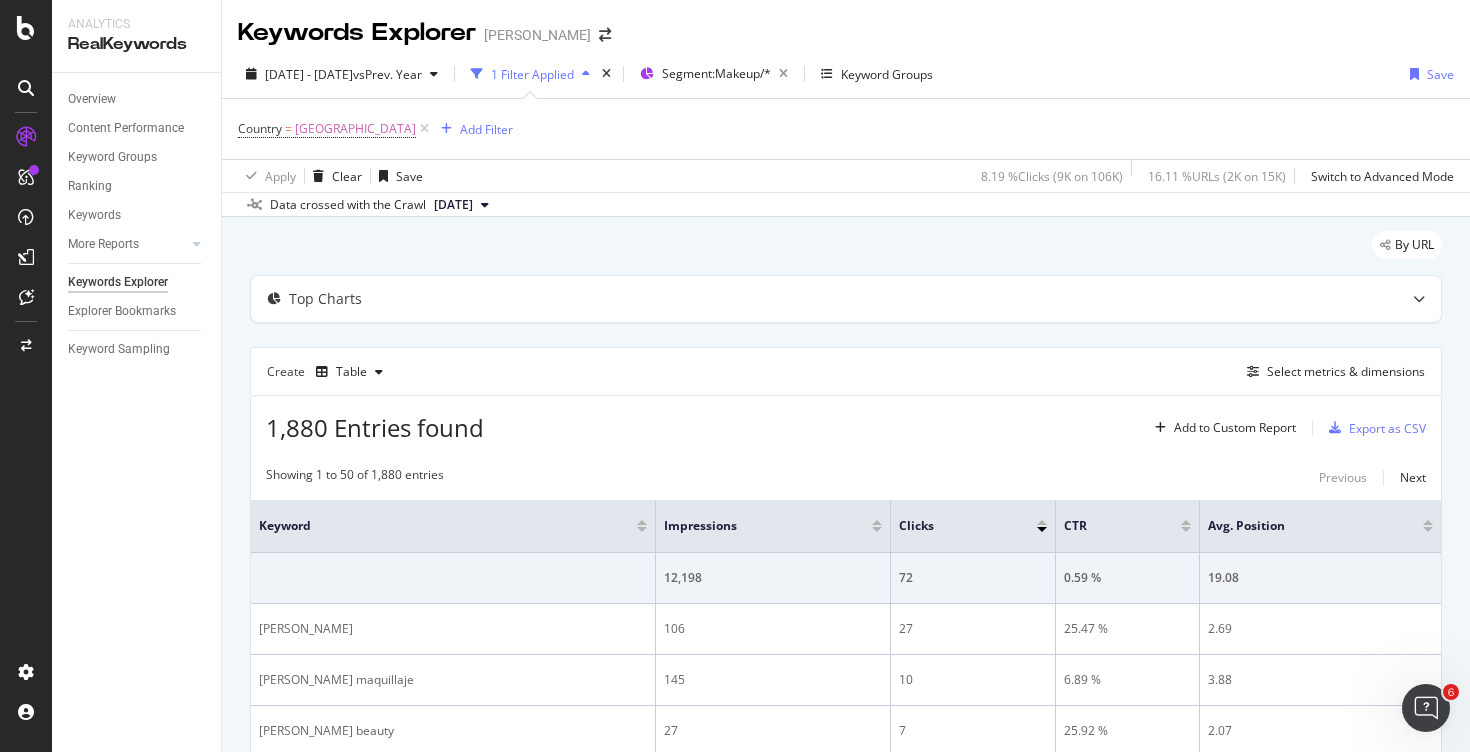 click on "Top Charts Create   Table Select metrics & dimensions 1,880 Entries found Add to Custom Report Export as CSV Showing 1 to 50 of 1,880 entries Previous Next Keyword Impressions Clicks CTR Avg. Position 12,198 72 0.59 % 19.08 [PERSON_NAME] labial 106 27 25.47 % 2.69 [PERSON_NAME] maquillaje 145 10 6.89 % 3.88 [PERSON_NAME] beauty 27 7 25.92 % 2.07 pintalabios [PERSON_NAME] 173 4 2.31 % 2.82 [PERSON_NAME] pintalabios 102 3 2.94 % 2.71 [PERSON_NAME] [PERSON_NAME] 7 2 28.57 % 1.57 [PERSON_NAME] barra de labios 22 2 9.09 % 5 [PERSON_NAME] makeup 33 2 6.06 % 2.81 [PERSON_NAME] make up 24 2 8.33 % 3.41 lipstick [PERSON_NAME] 25 1 4 % 4 la bomba [PERSON_NAME] 371 1 0.26 % 9.73 labial [PERSON_NAME] [PERSON_NAME] 10 1 10 % 6.7 [PERSON_NAME] lipstick 79 1 1.26 % 3.75 sombra [PERSON_NAME] 3 1 33.33 % 1.66 iluminador clarins 4 1 25 % 9 [PERSON_NAME] lipstick keychain price 1 1 100 % 1 labial [PERSON_NAME] 71 1 1.4 % 4.05 ch makeup 3 1 33.33 % 5 labiales [PERSON_NAME] 30 1 3.33 % 4.26 4 1" at bounding box center [846, 1736] 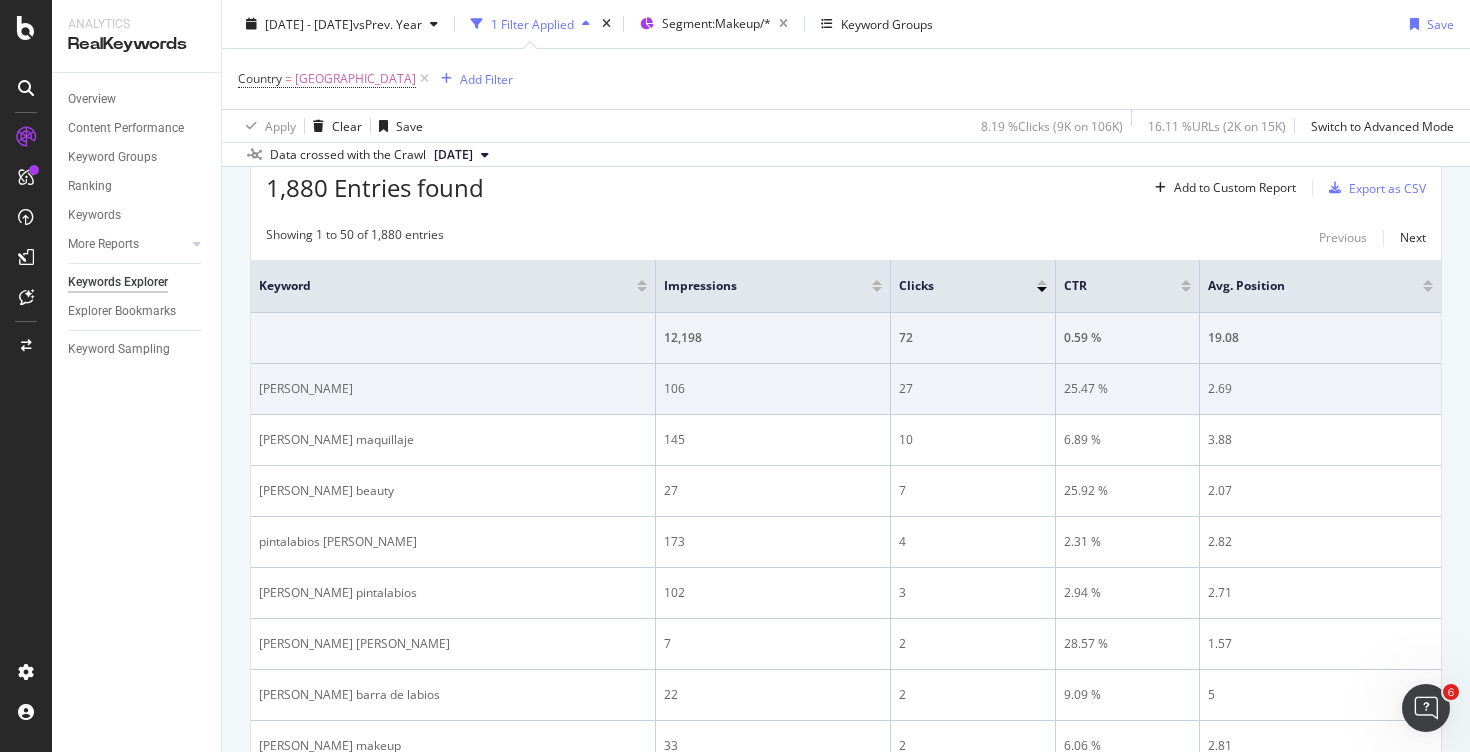 scroll, scrollTop: 0, scrollLeft: 0, axis: both 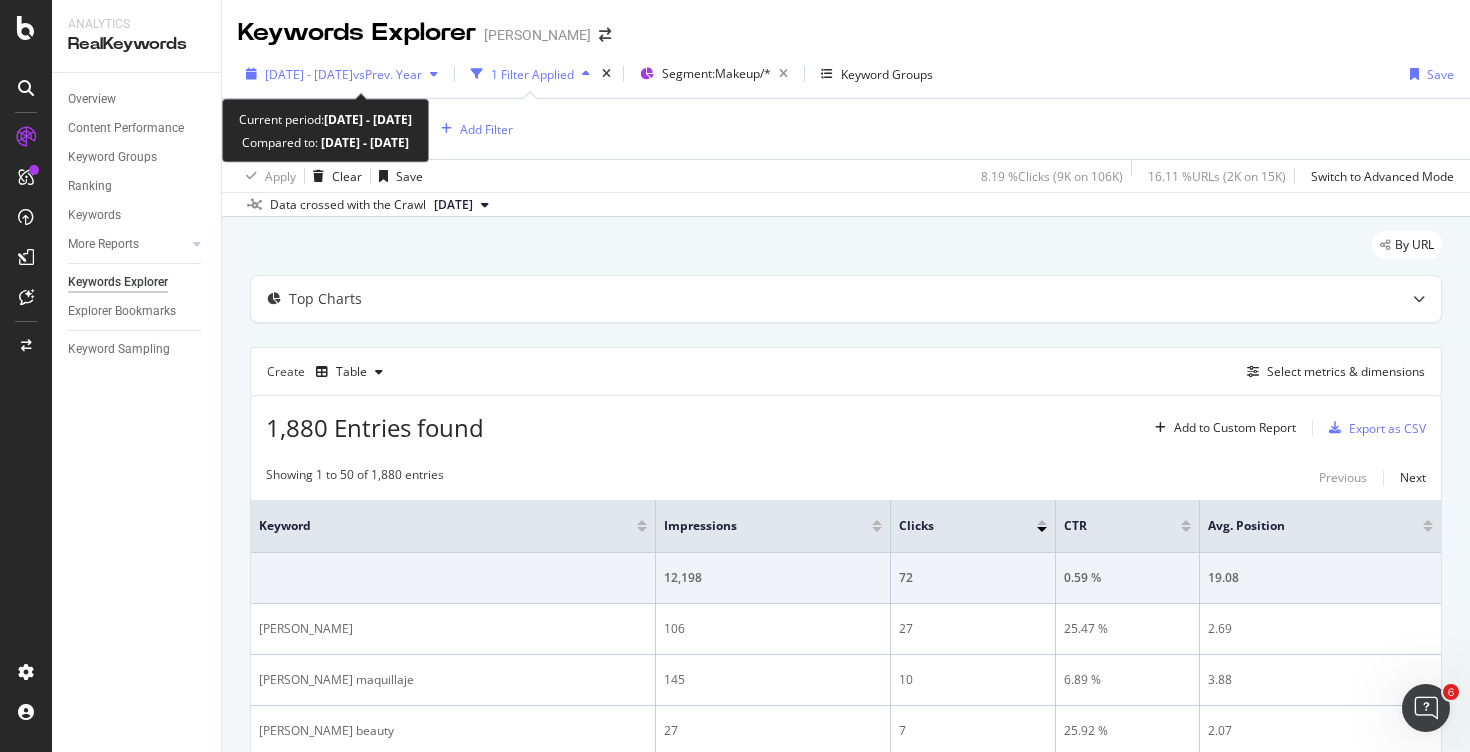 click on "vs  Prev. Year" at bounding box center [387, 74] 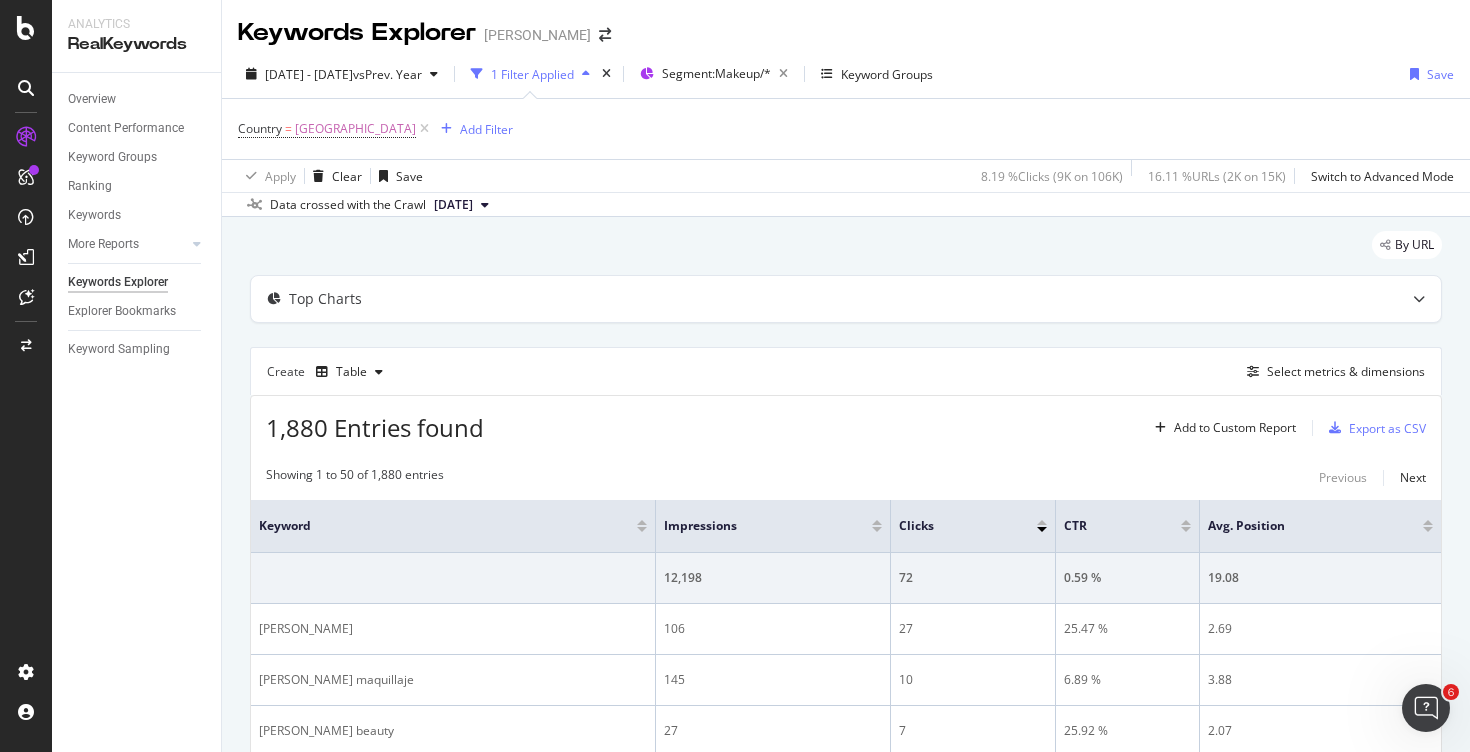 click on "Showing 1 to 50 of 1,880 entries Previous Next" at bounding box center [846, 478] 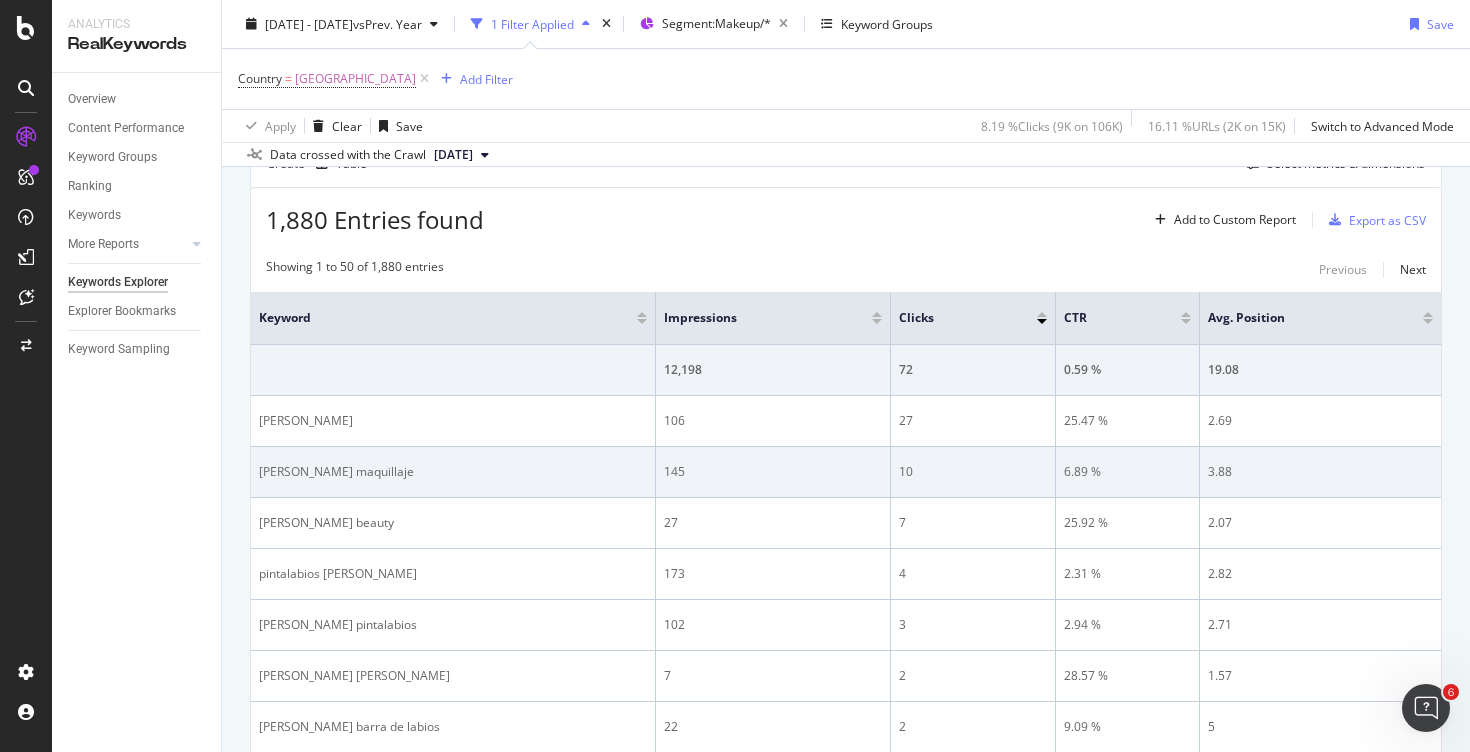 scroll, scrollTop: 209, scrollLeft: 0, axis: vertical 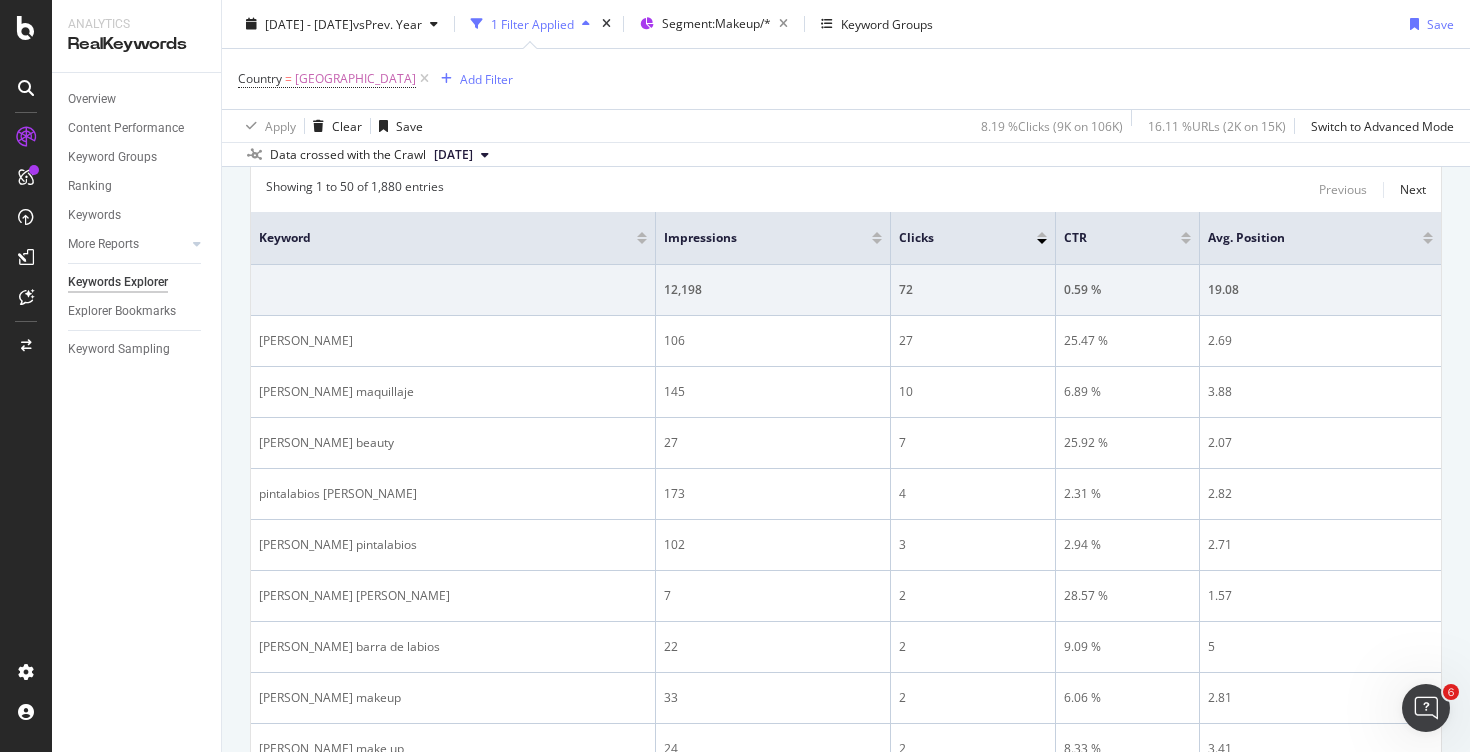 click at bounding box center [877, 234] 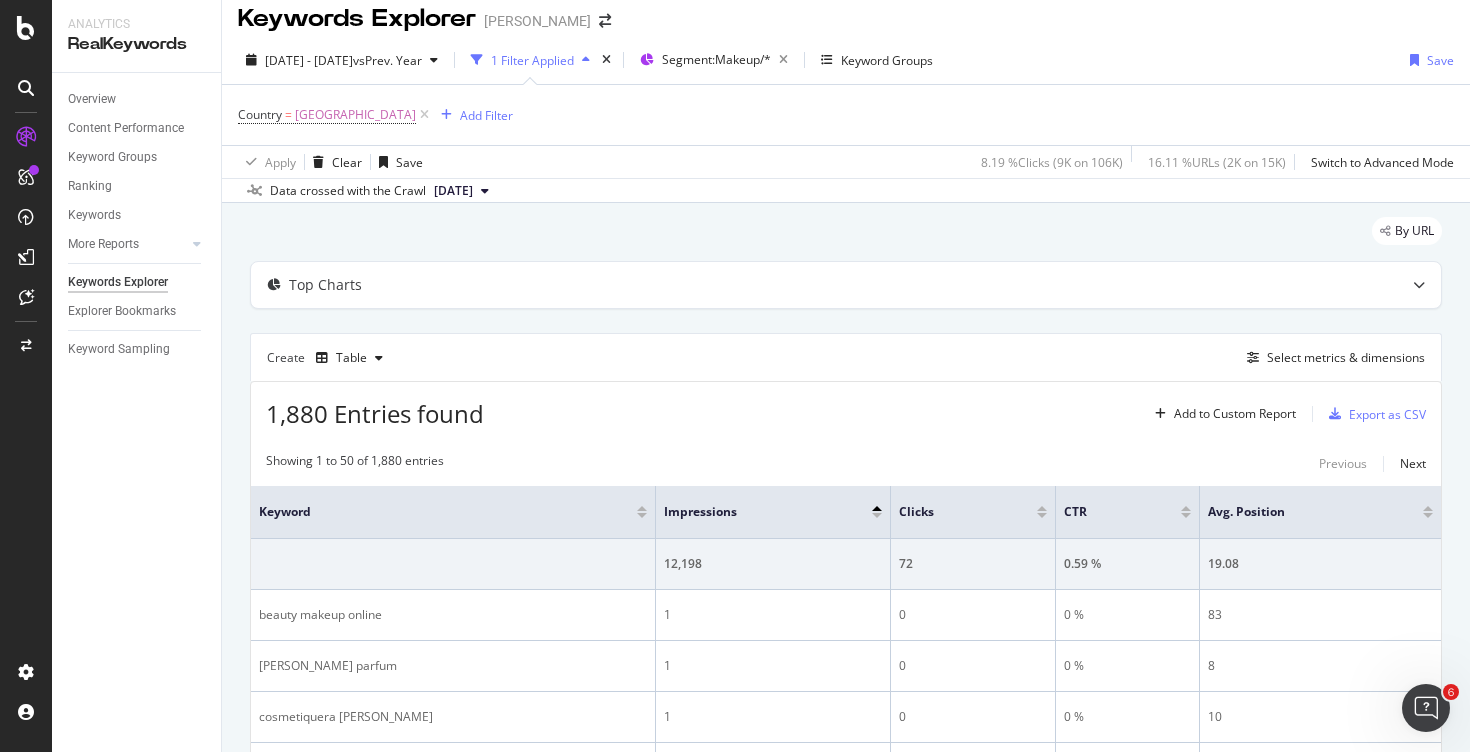 scroll, scrollTop: 288, scrollLeft: 0, axis: vertical 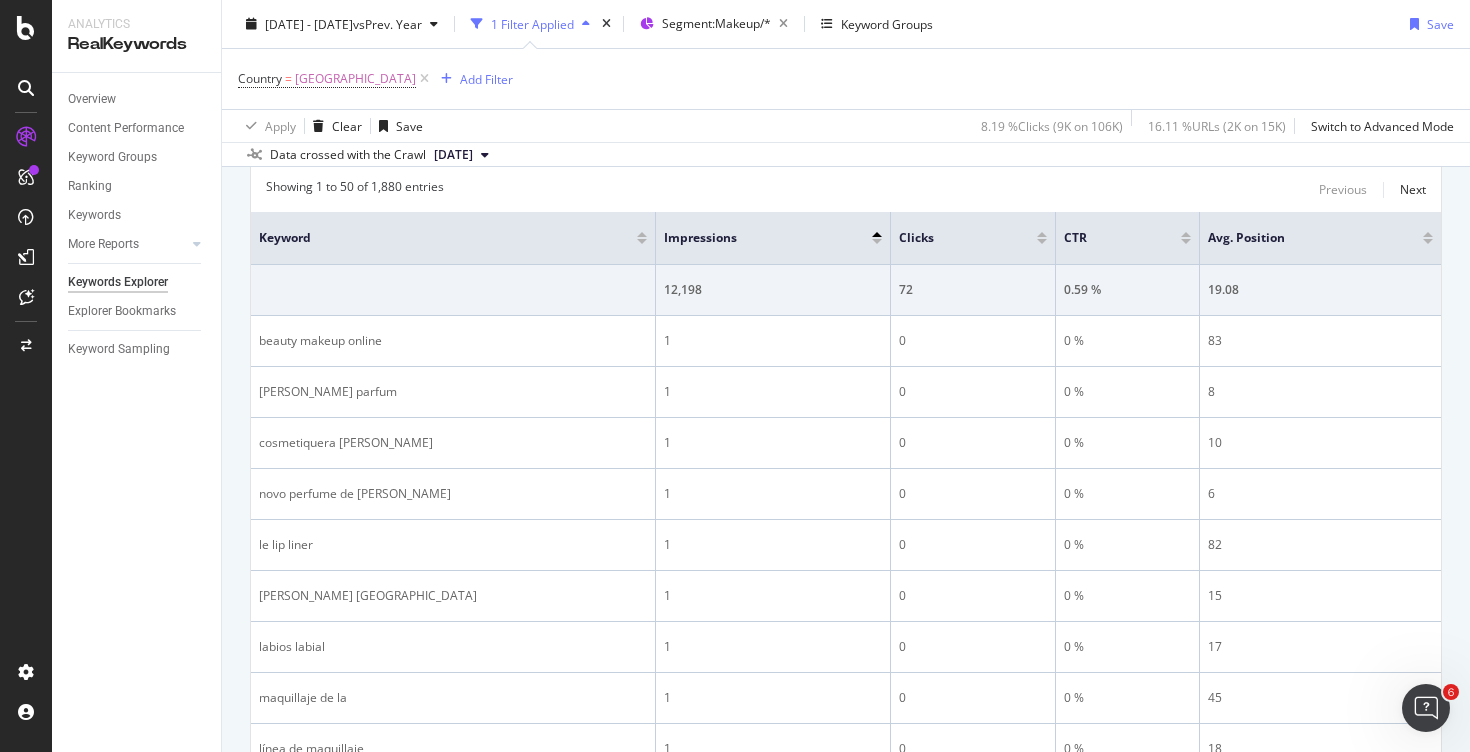 click on "More Reports" at bounding box center (144, 244) 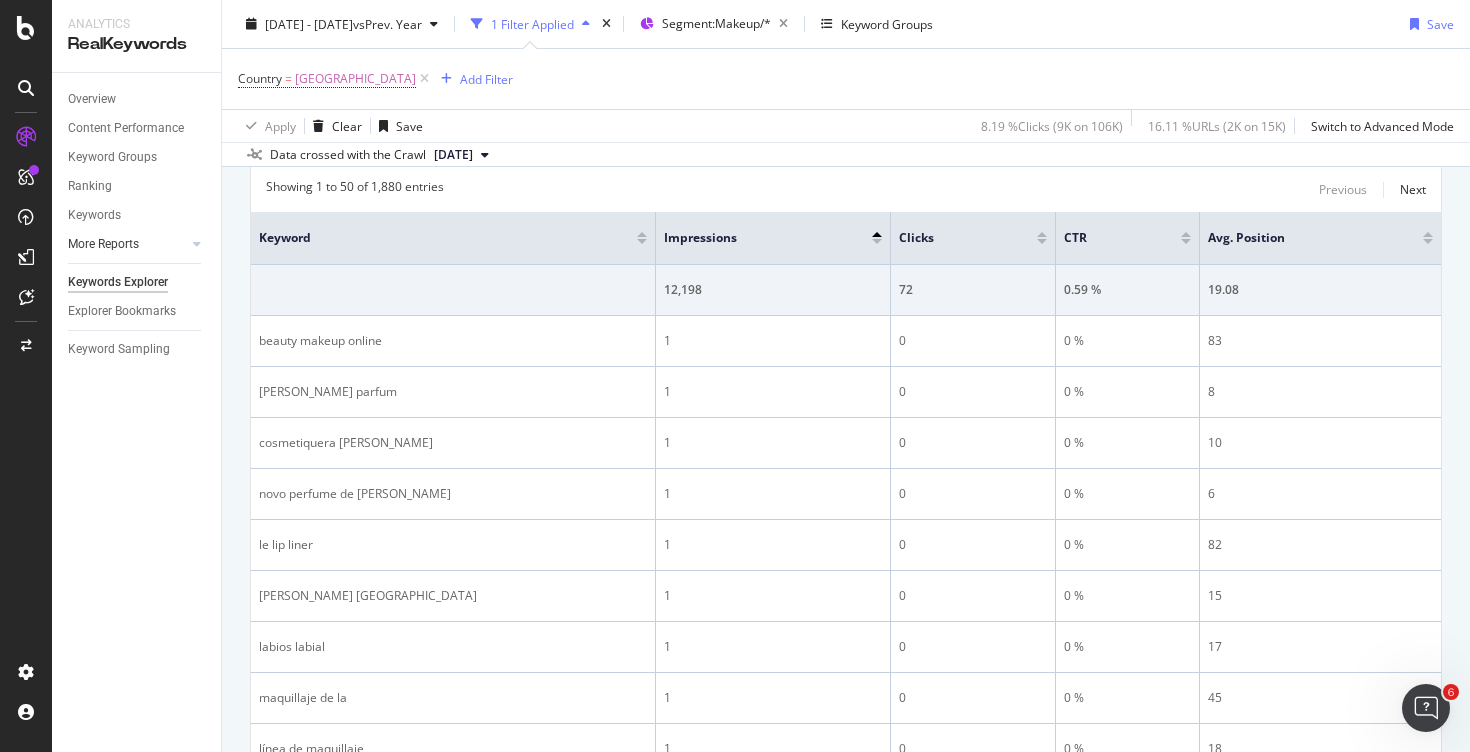 click at bounding box center (177, 244) 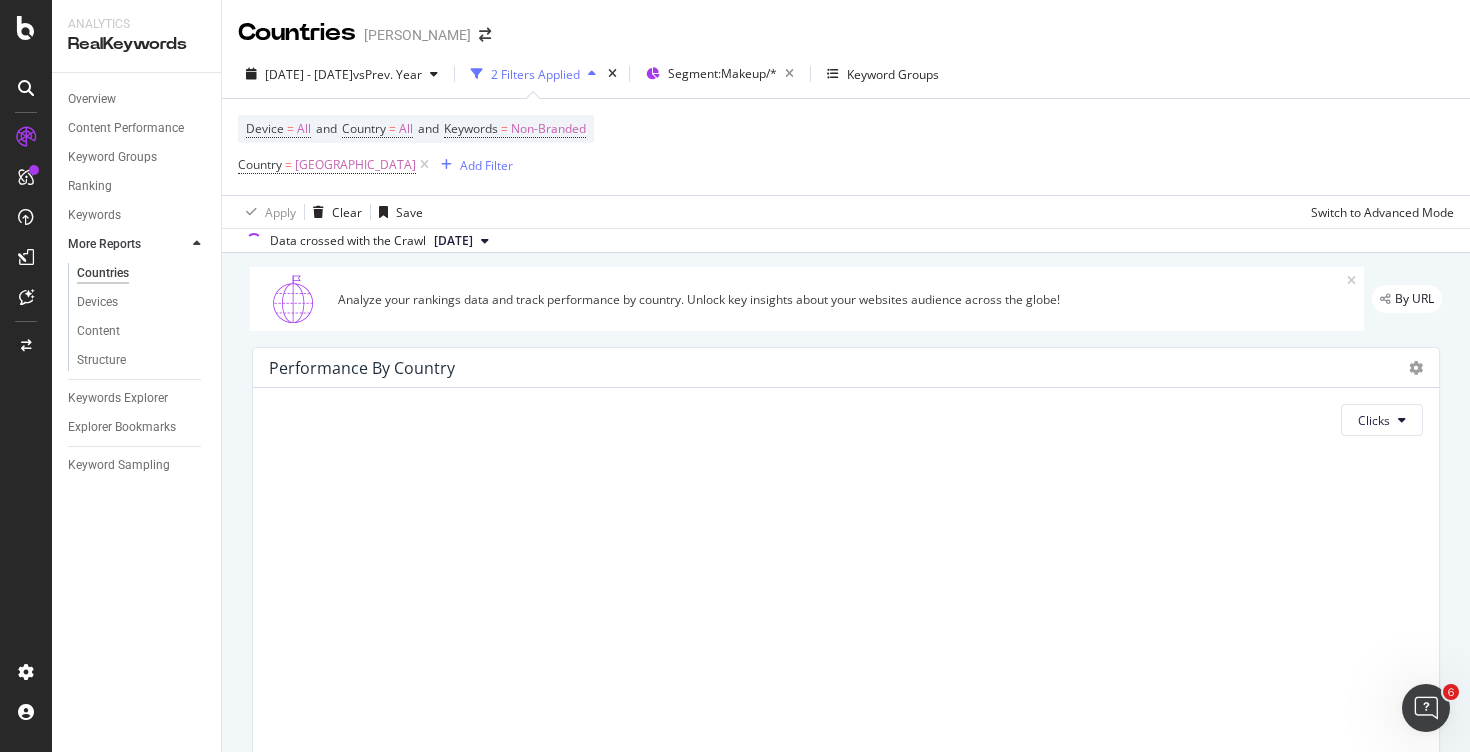 click at bounding box center [177, 244] 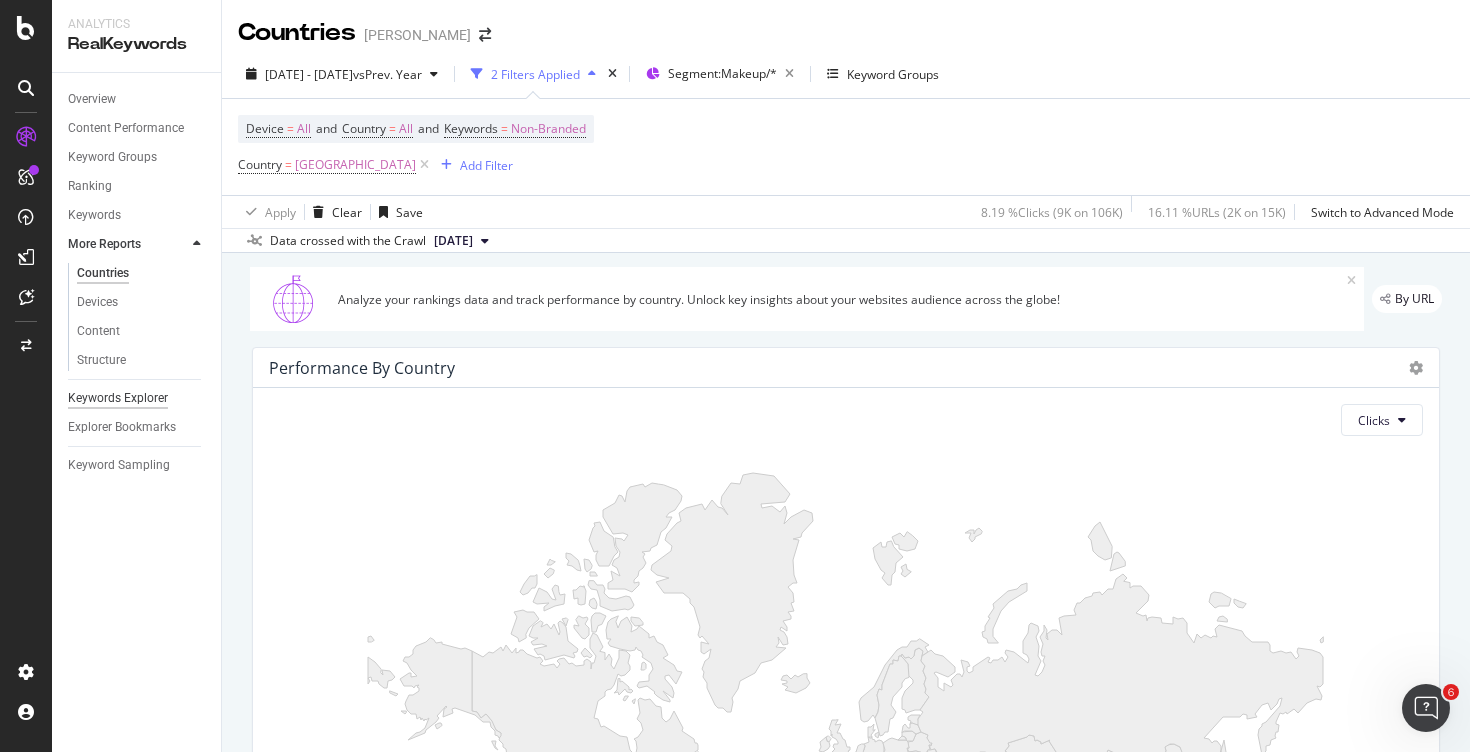 click on "Keywords Explorer" at bounding box center (118, 398) 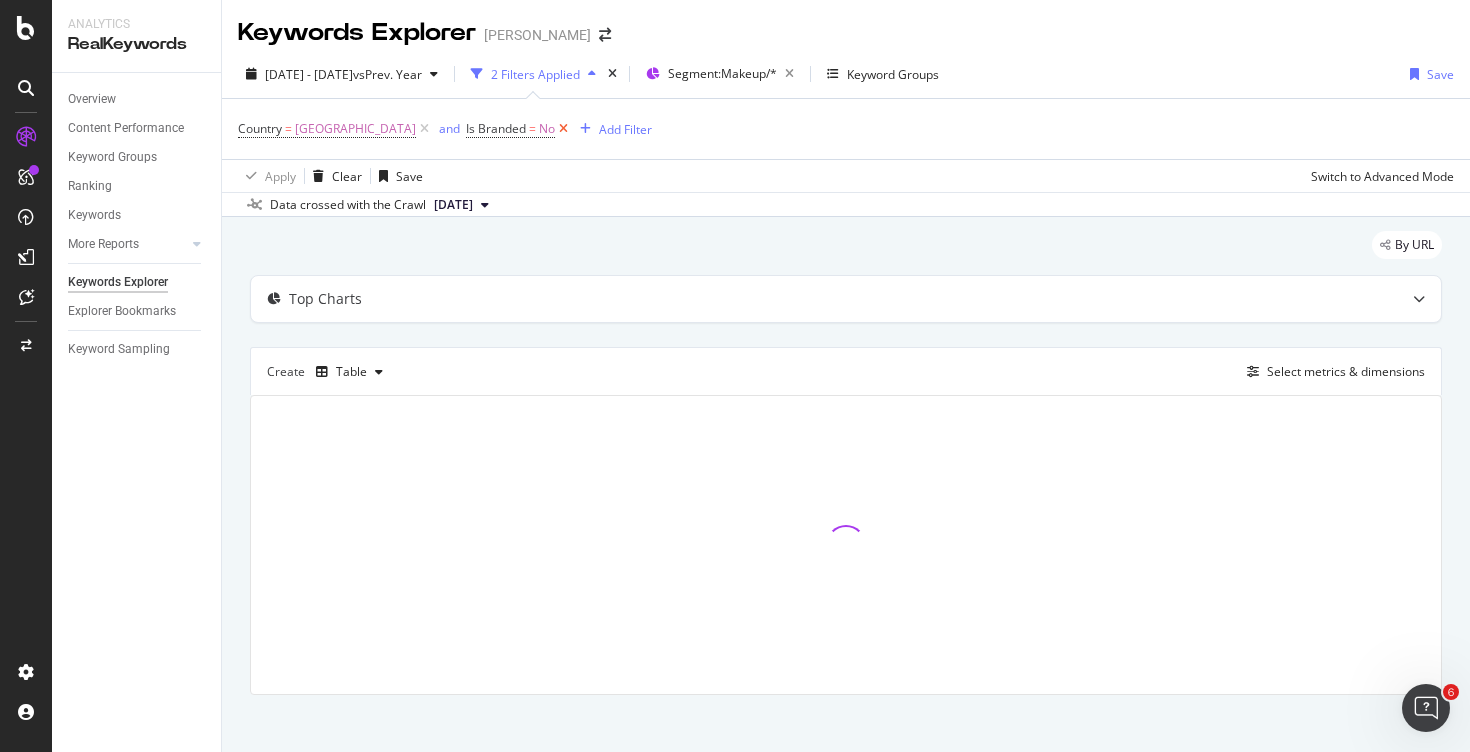 click at bounding box center [563, 129] 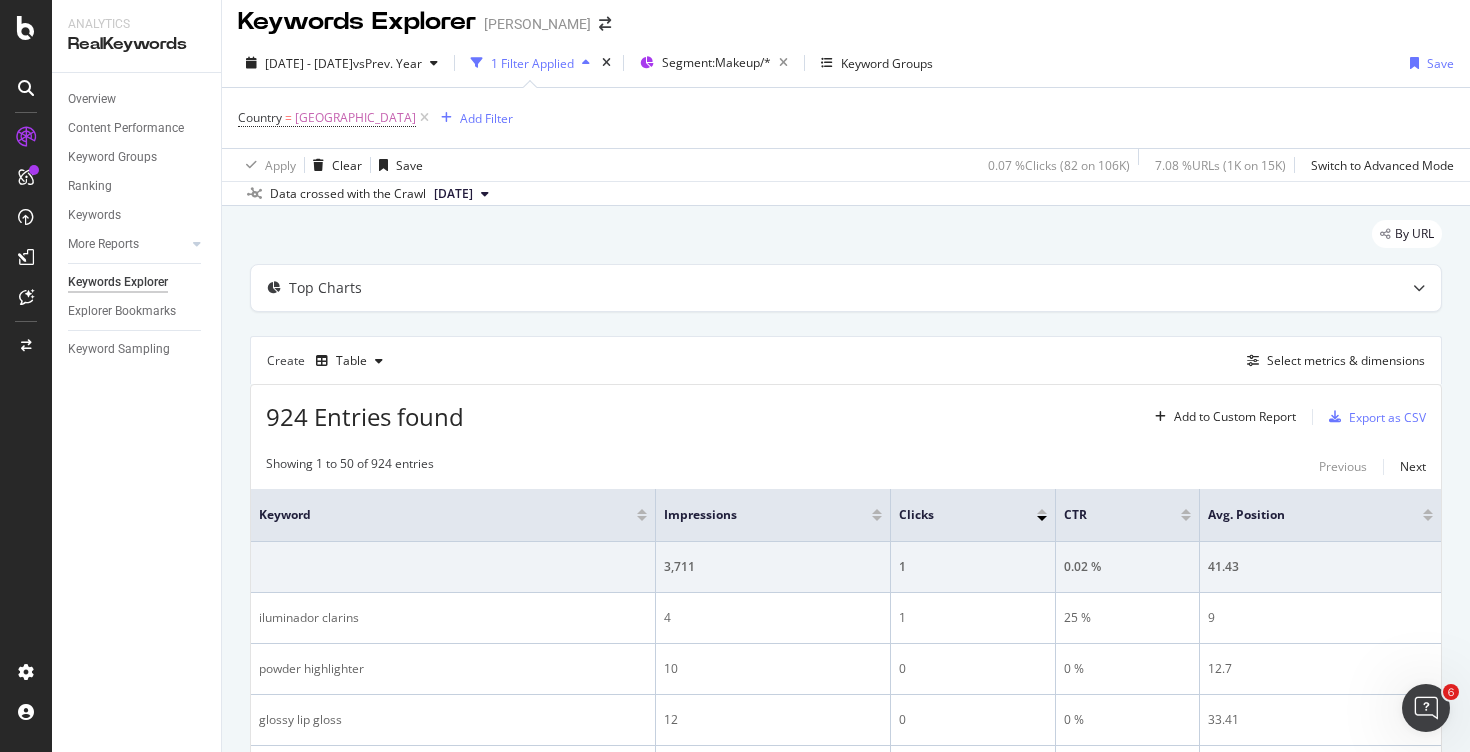 scroll, scrollTop: 18, scrollLeft: 0, axis: vertical 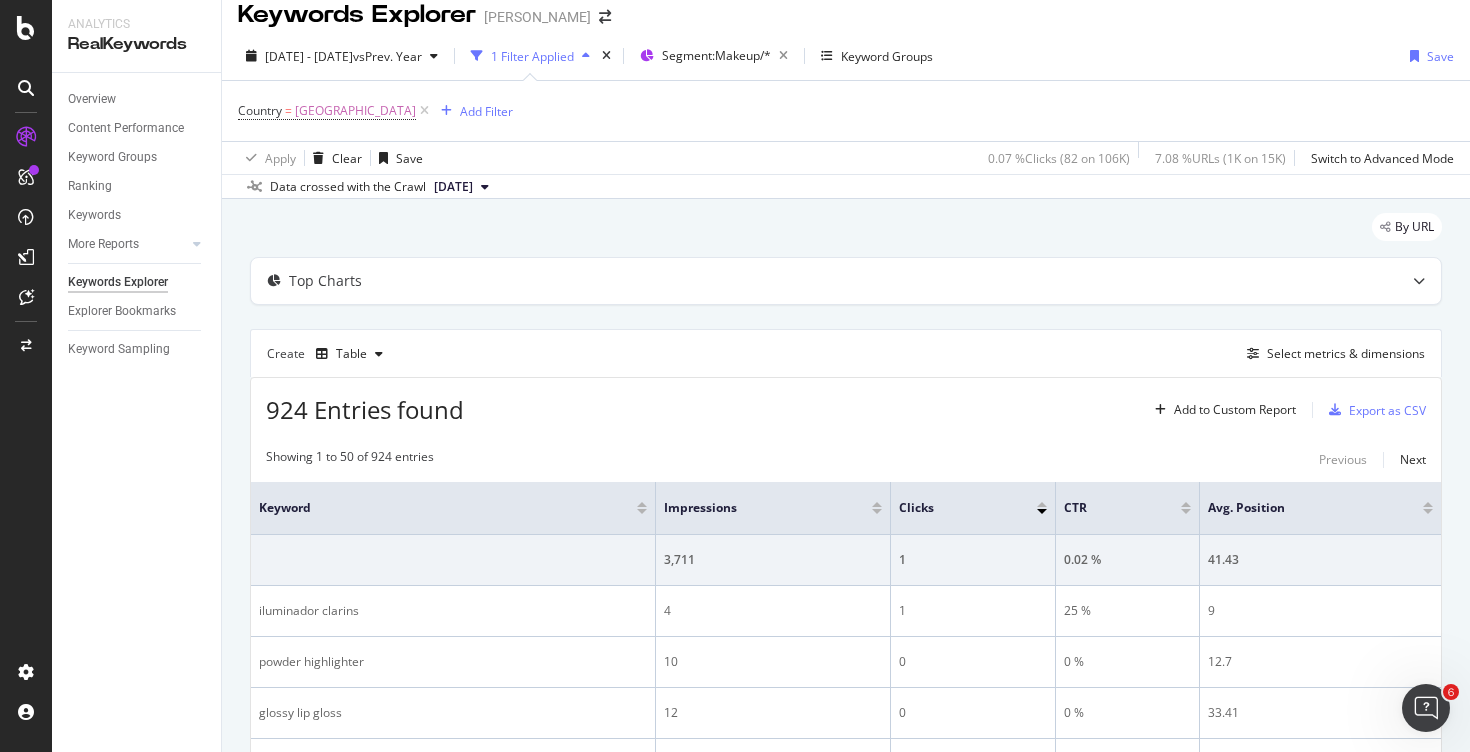 click at bounding box center [1042, 511] 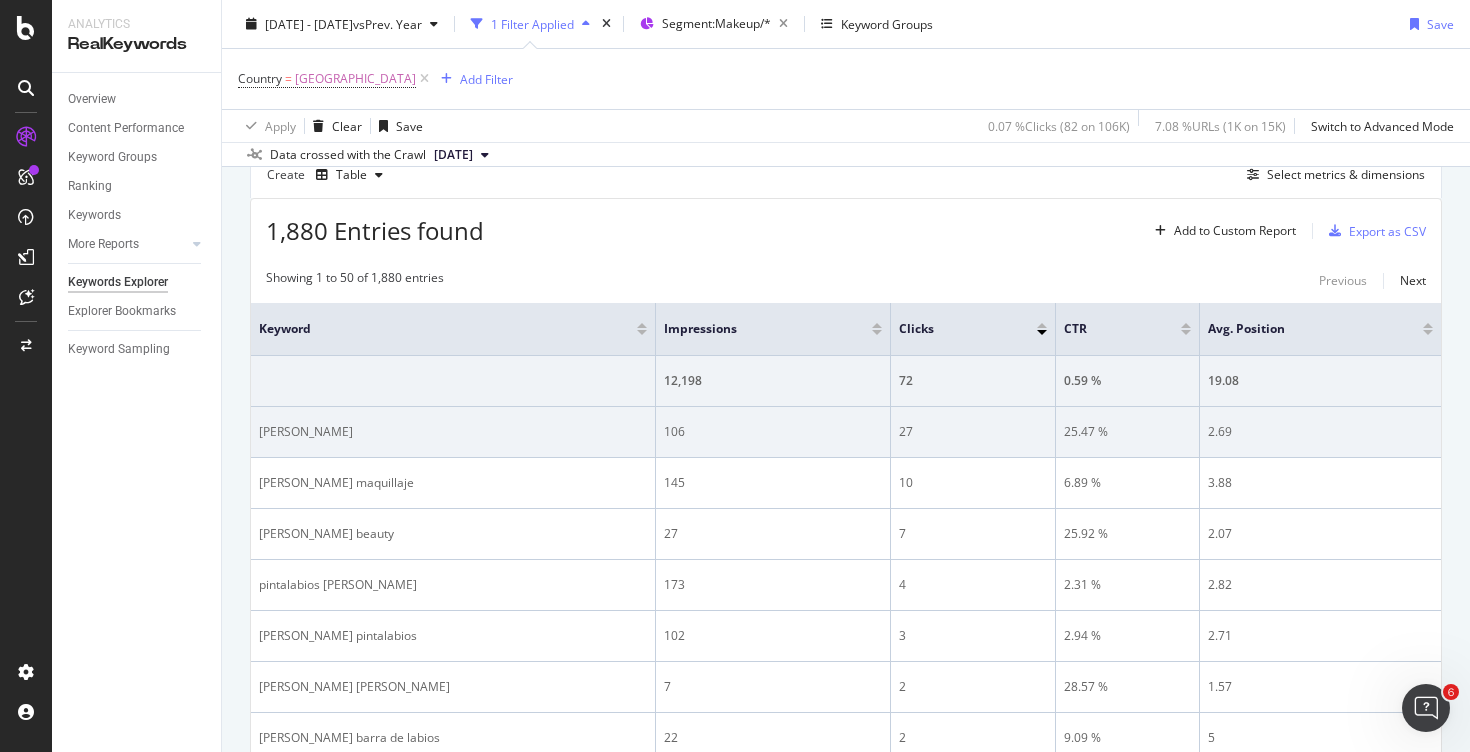 scroll, scrollTop: 194, scrollLeft: 0, axis: vertical 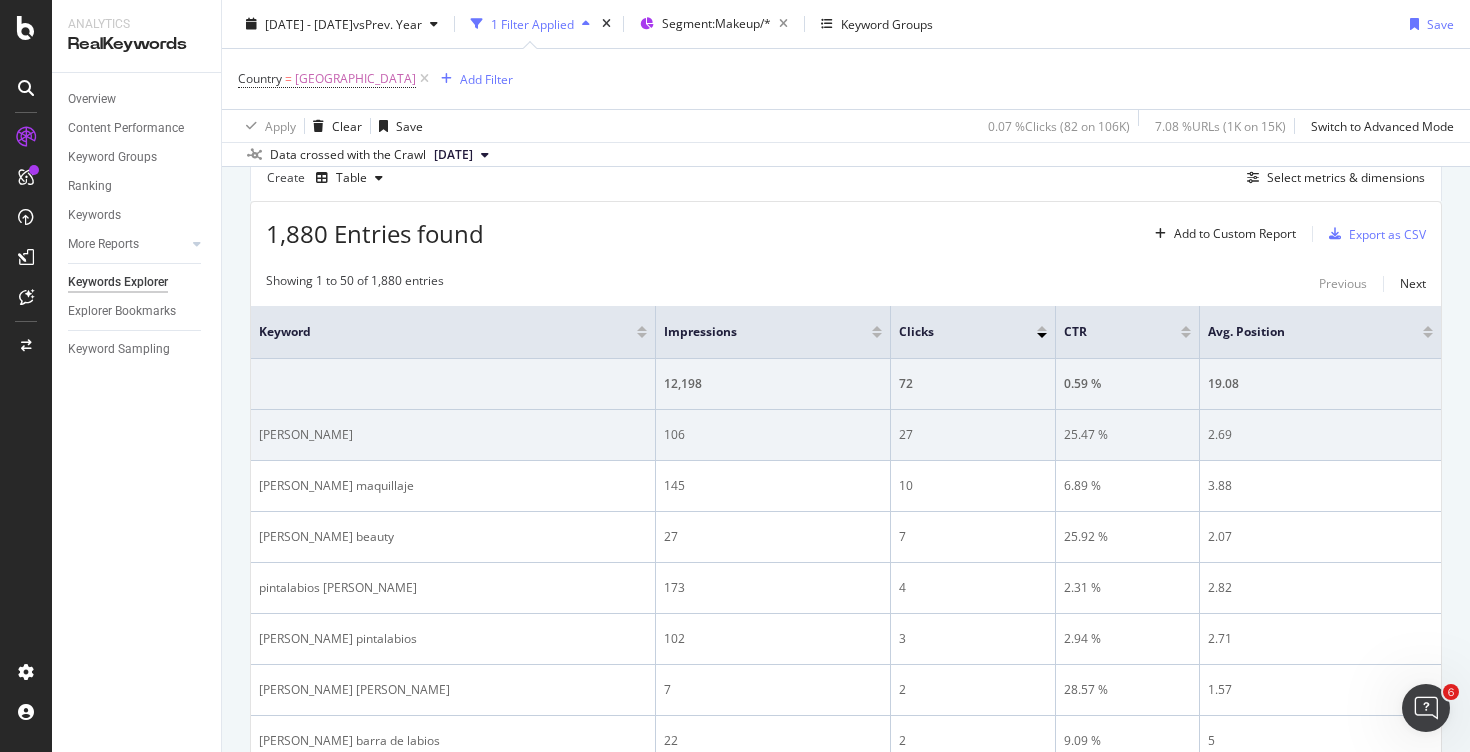 click on "[PERSON_NAME]" at bounding box center (453, 435) 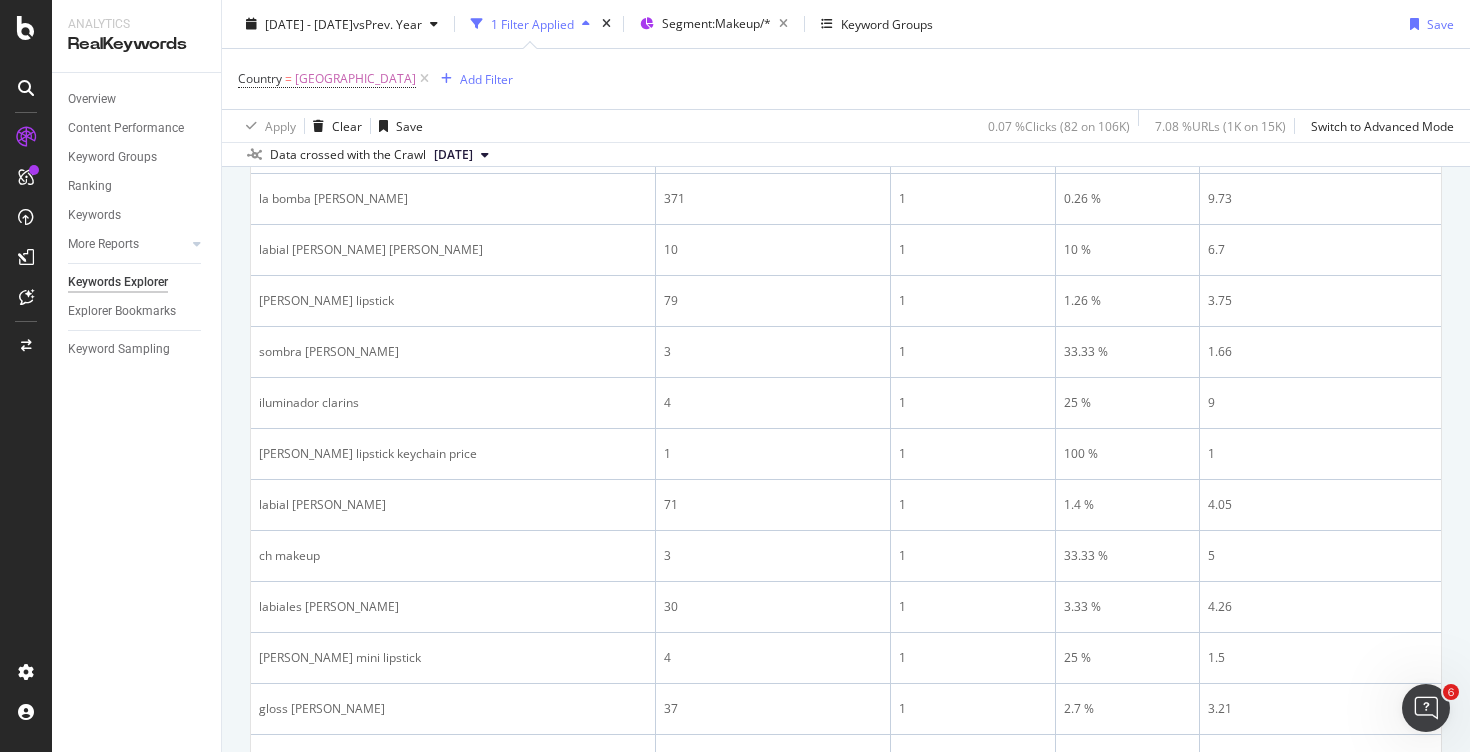 scroll, scrollTop: 1003, scrollLeft: 0, axis: vertical 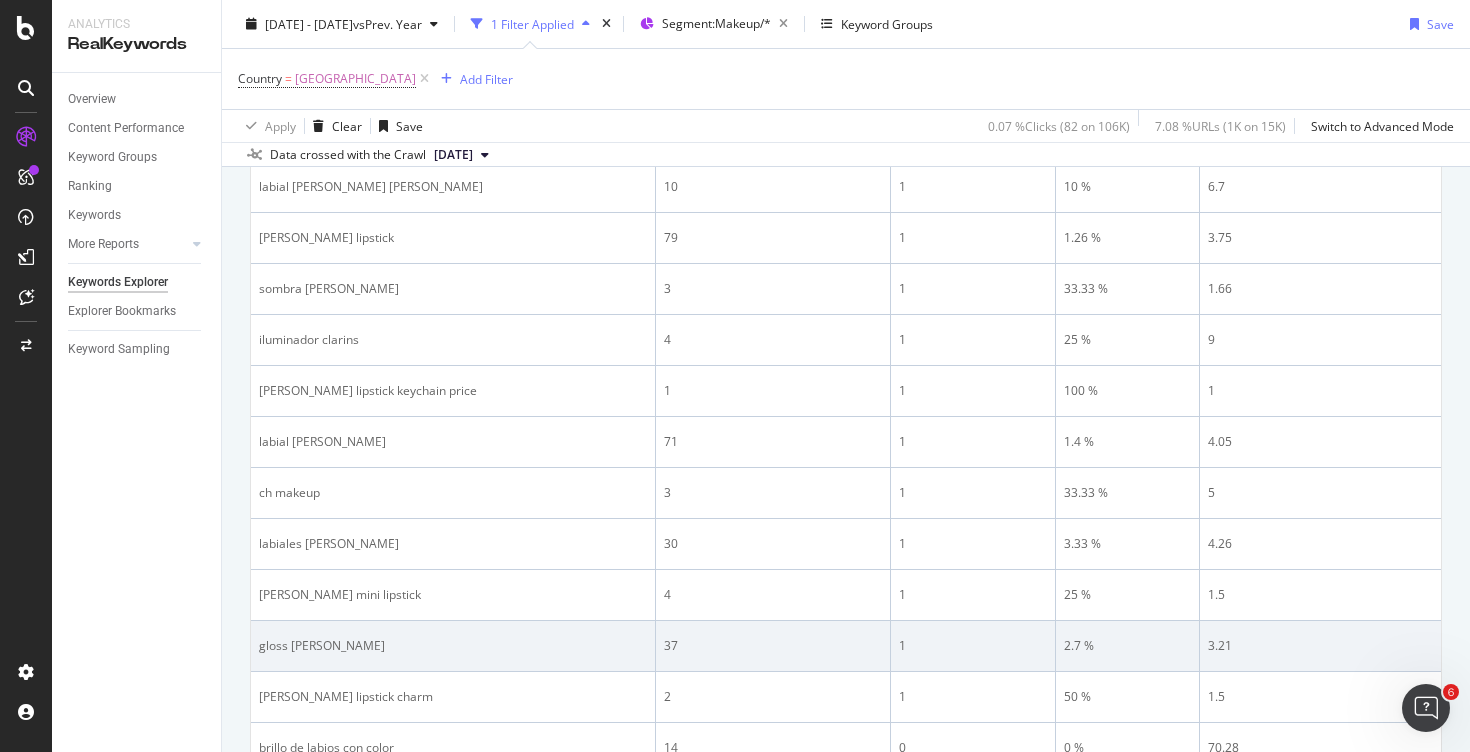 click on "gloss [PERSON_NAME]" at bounding box center [453, 646] 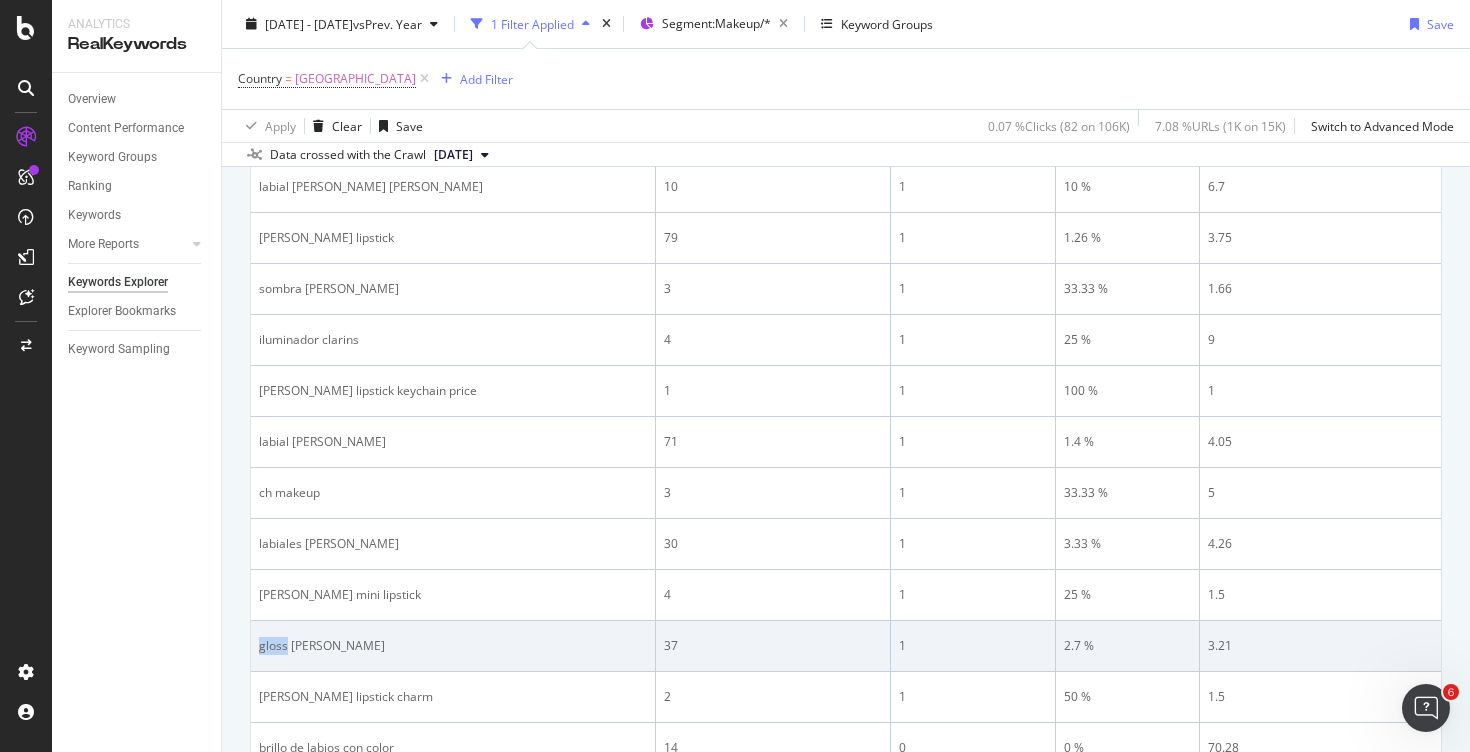 click on "gloss [PERSON_NAME]" at bounding box center [453, 646] 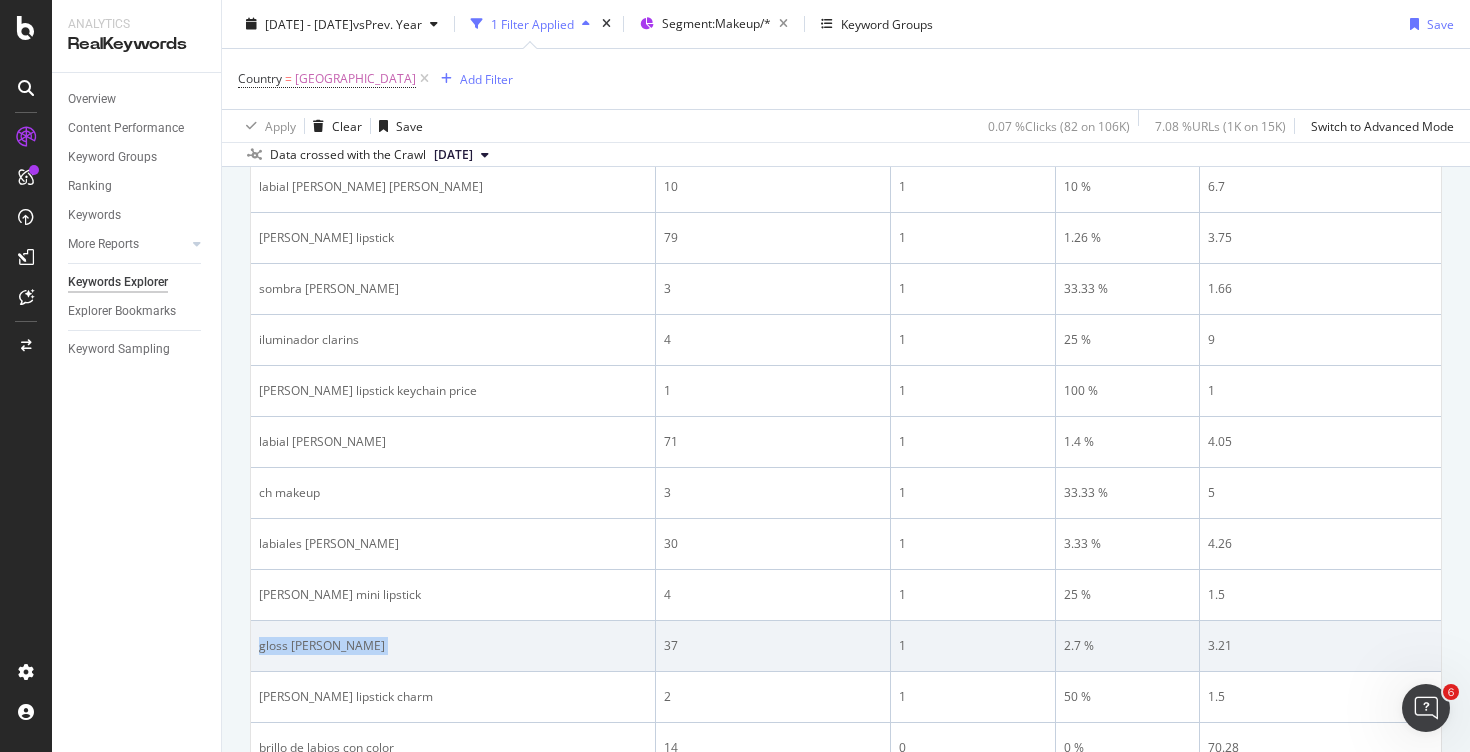 click on "gloss [PERSON_NAME]" at bounding box center (453, 646) 